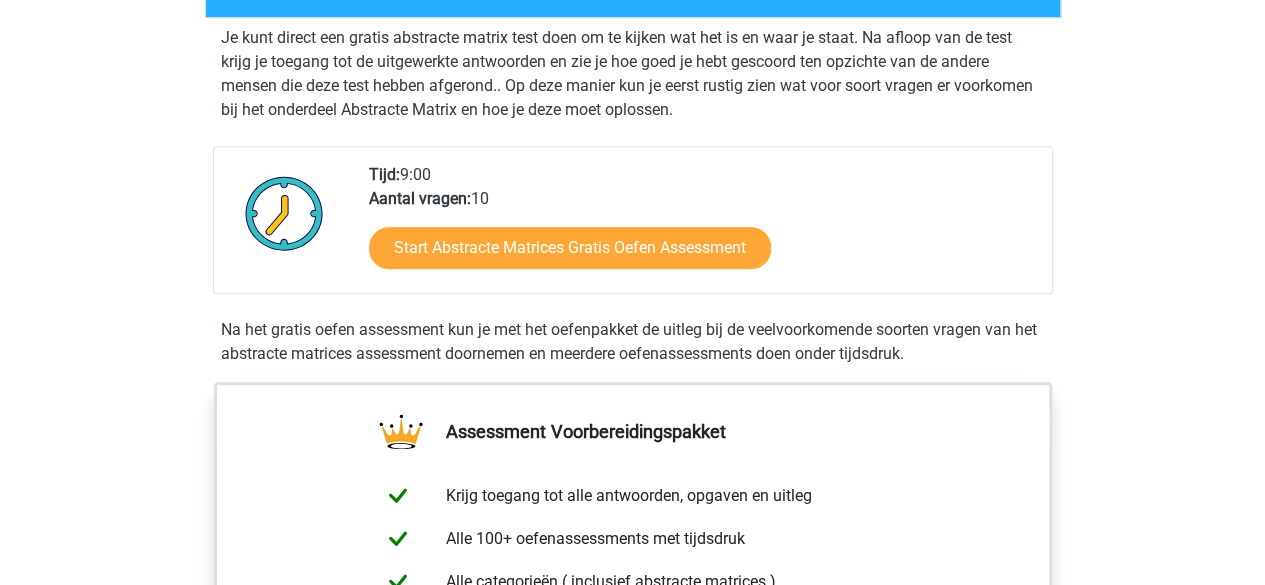 scroll, scrollTop: 391, scrollLeft: 0, axis: vertical 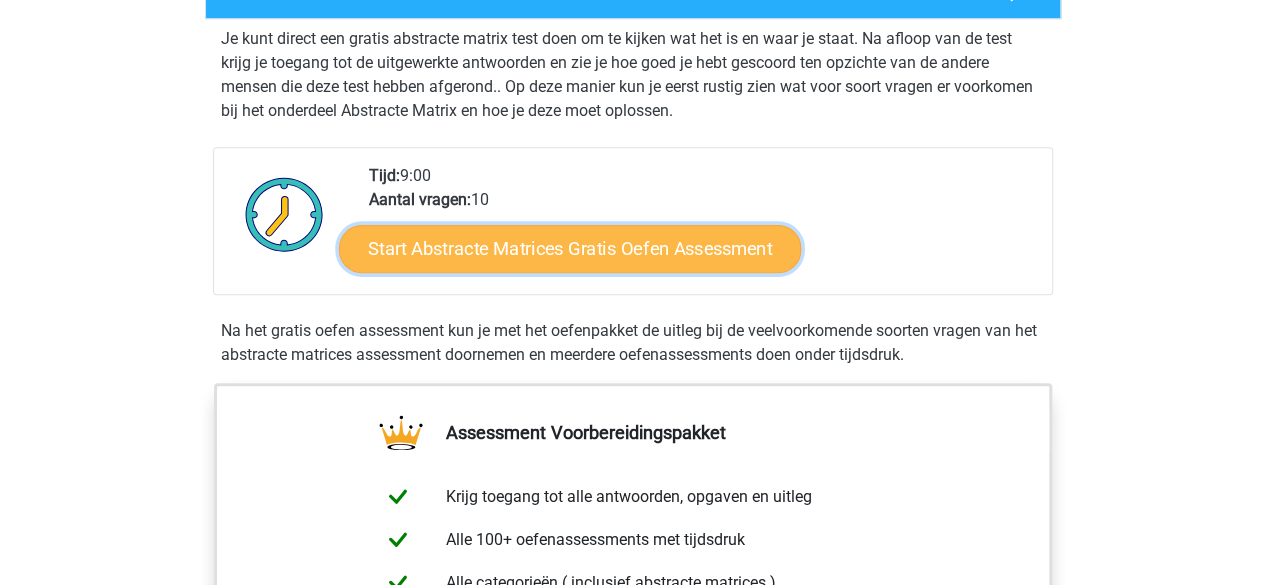 click on "Start Abstracte Matrices
Gratis Oefen Assessment" at bounding box center [570, 248] 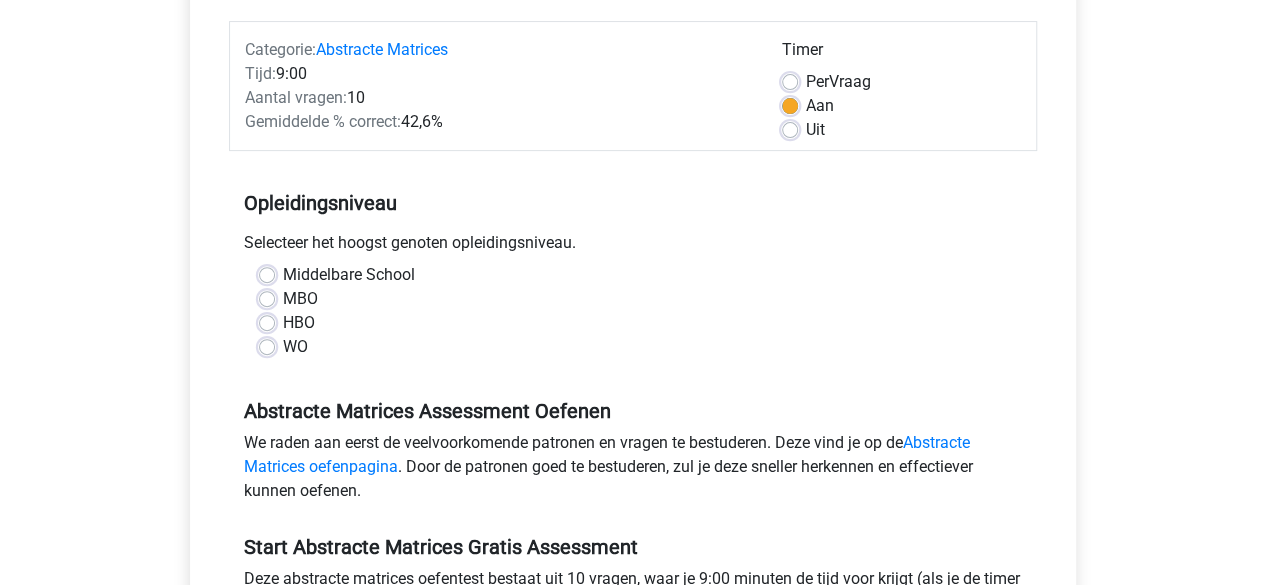 scroll, scrollTop: 266, scrollLeft: 0, axis: vertical 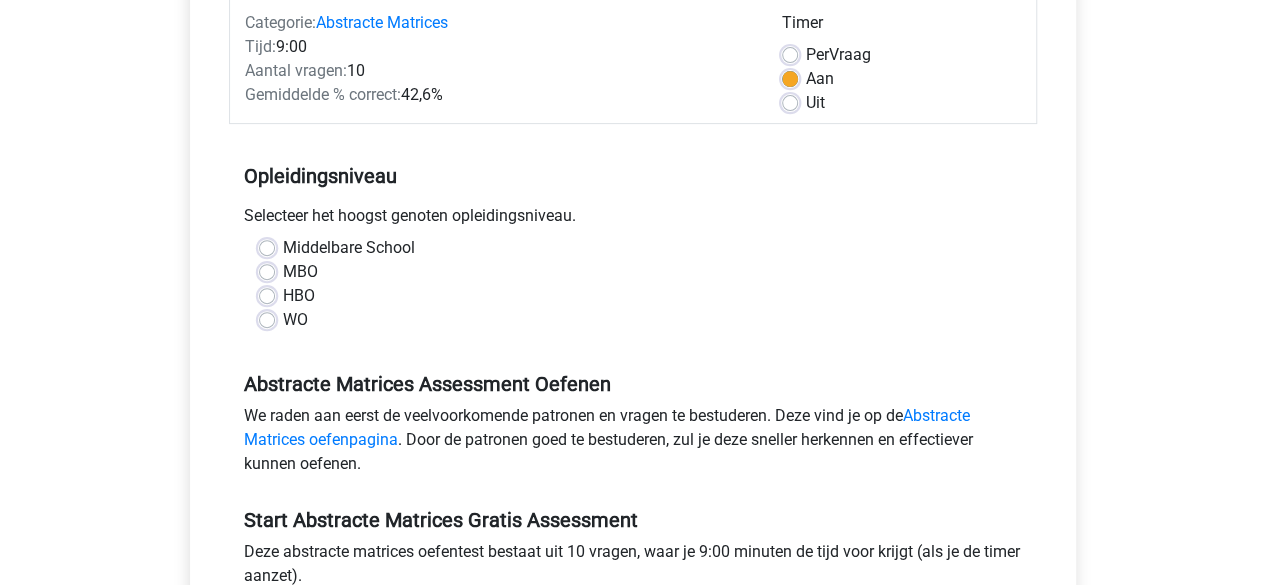 click on "WO" at bounding box center [295, 320] 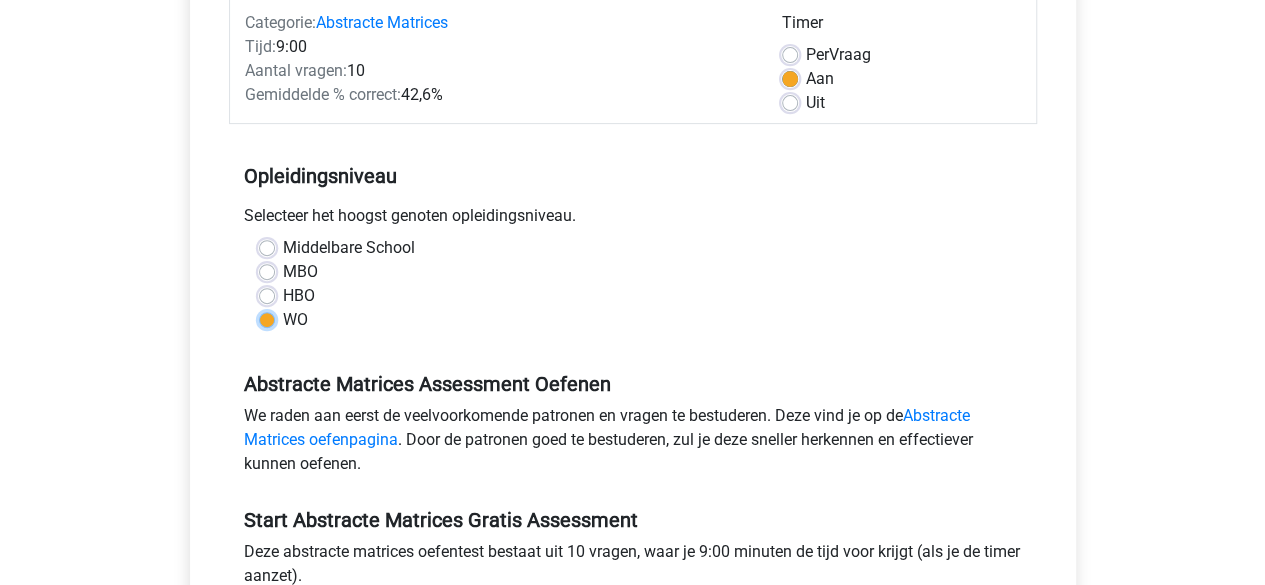 click on "WO" at bounding box center (267, 318) 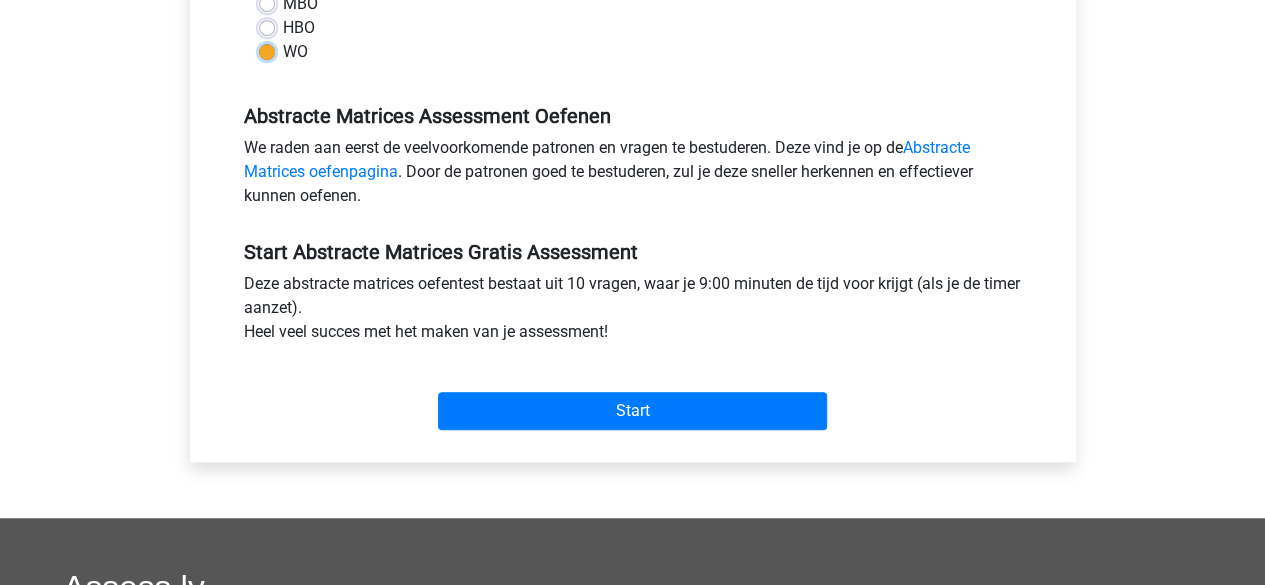 scroll, scrollTop: 540, scrollLeft: 0, axis: vertical 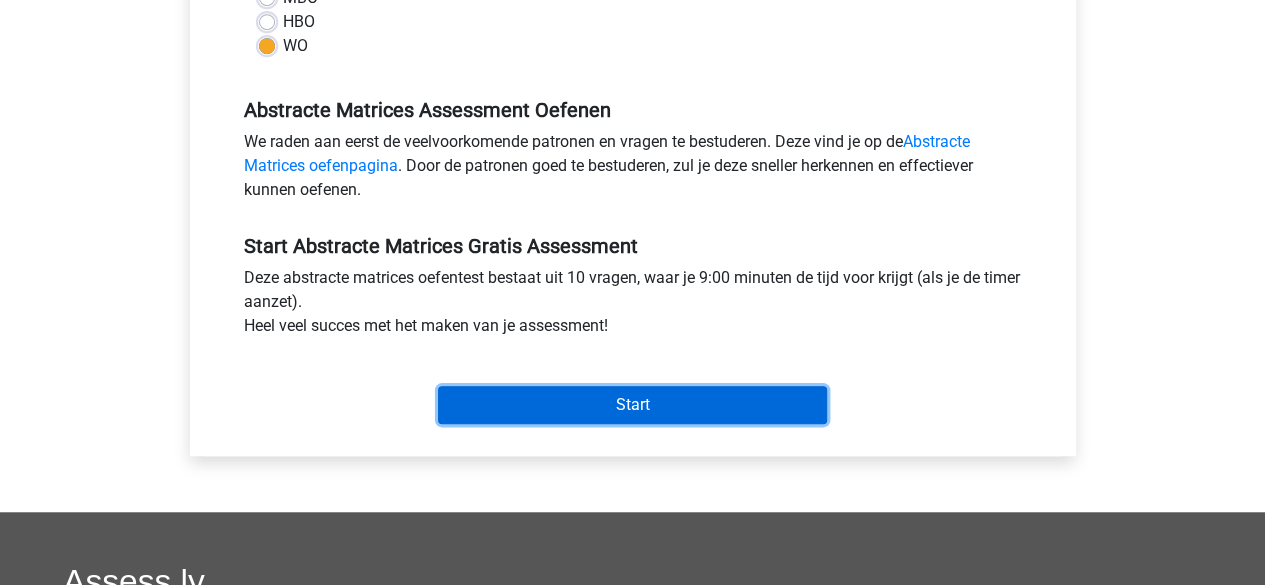 click on "Start" at bounding box center [632, 405] 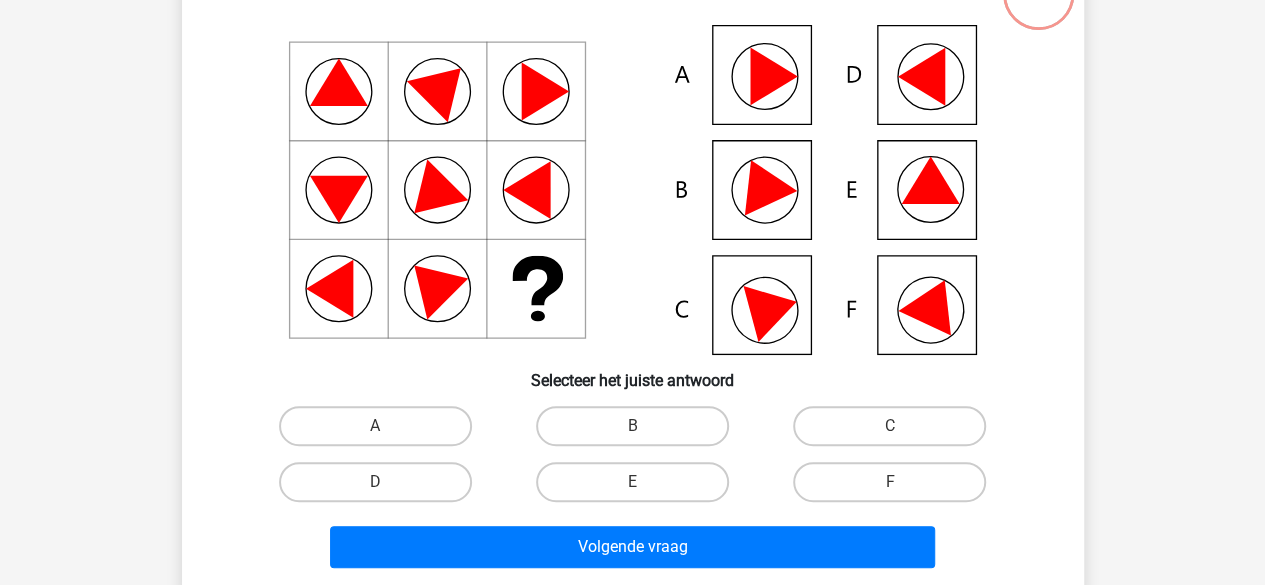 scroll, scrollTop: 158, scrollLeft: 0, axis: vertical 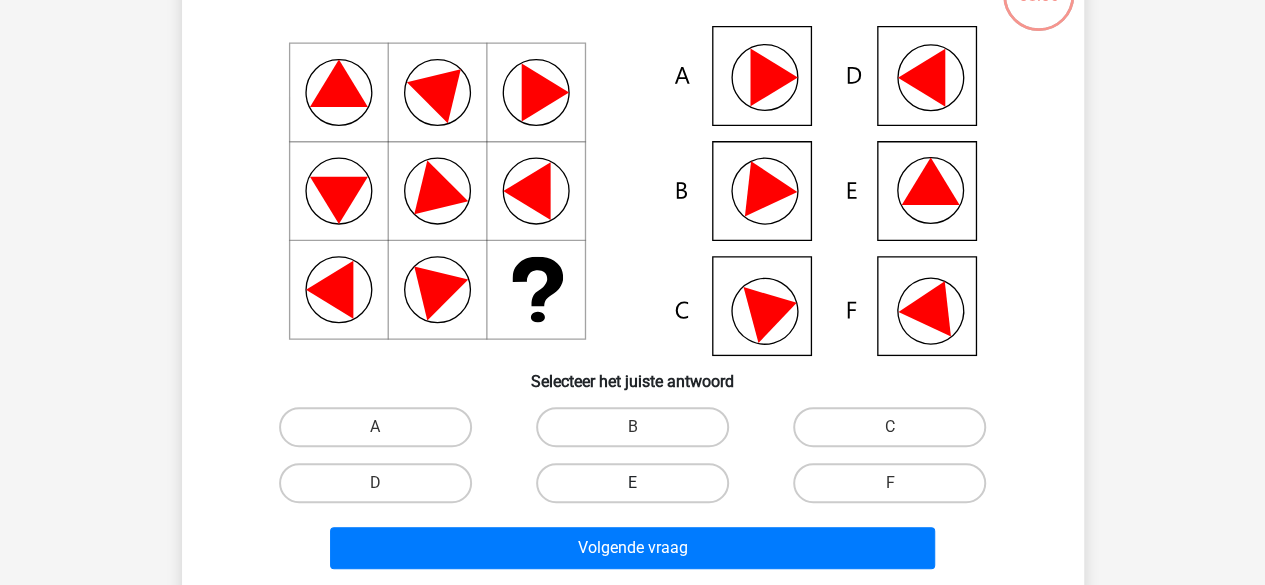 click on "E" at bounding box center (632, 483) 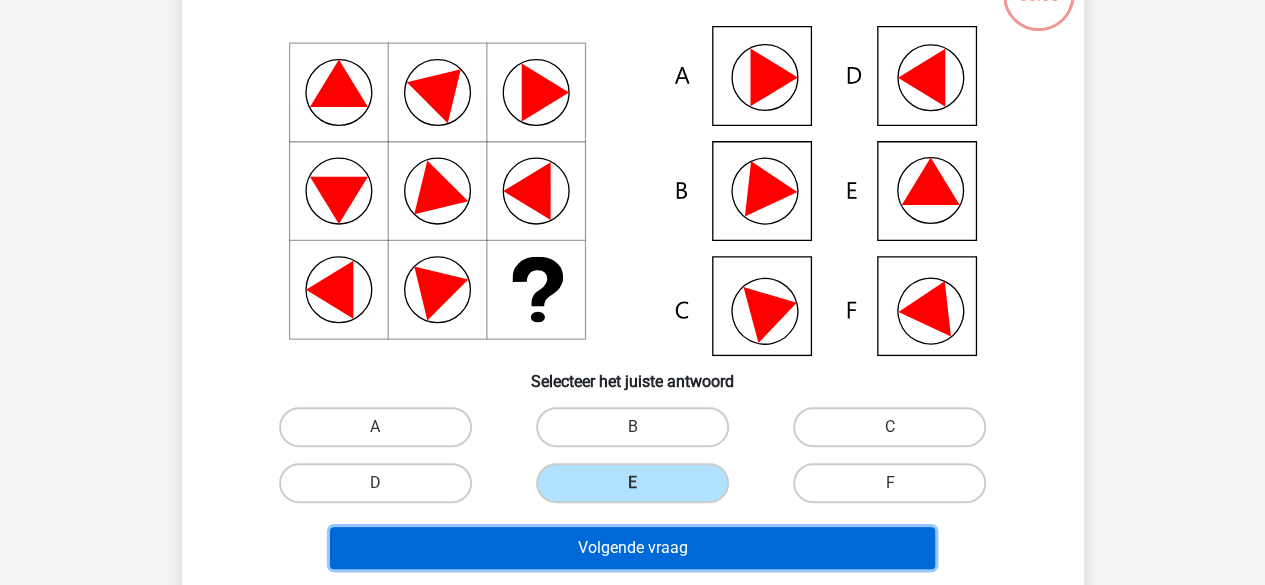 click on "Volgende vraag" at bounding box center (632, 548) 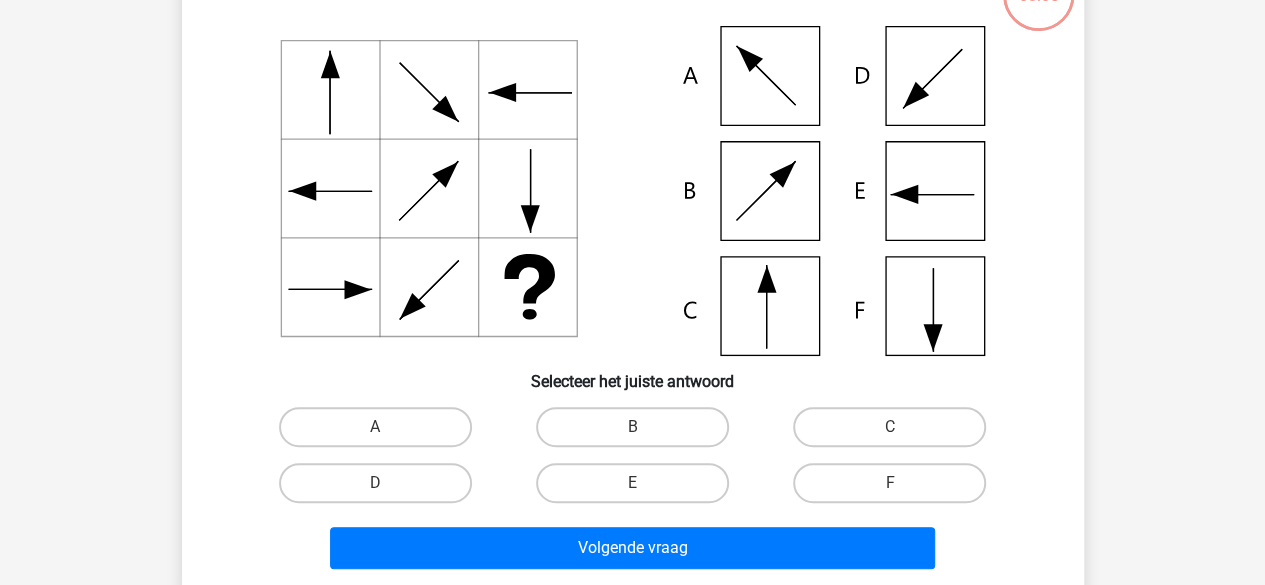 scroll, scrollTop: 92, scrollLeft: 0, axis: vertical 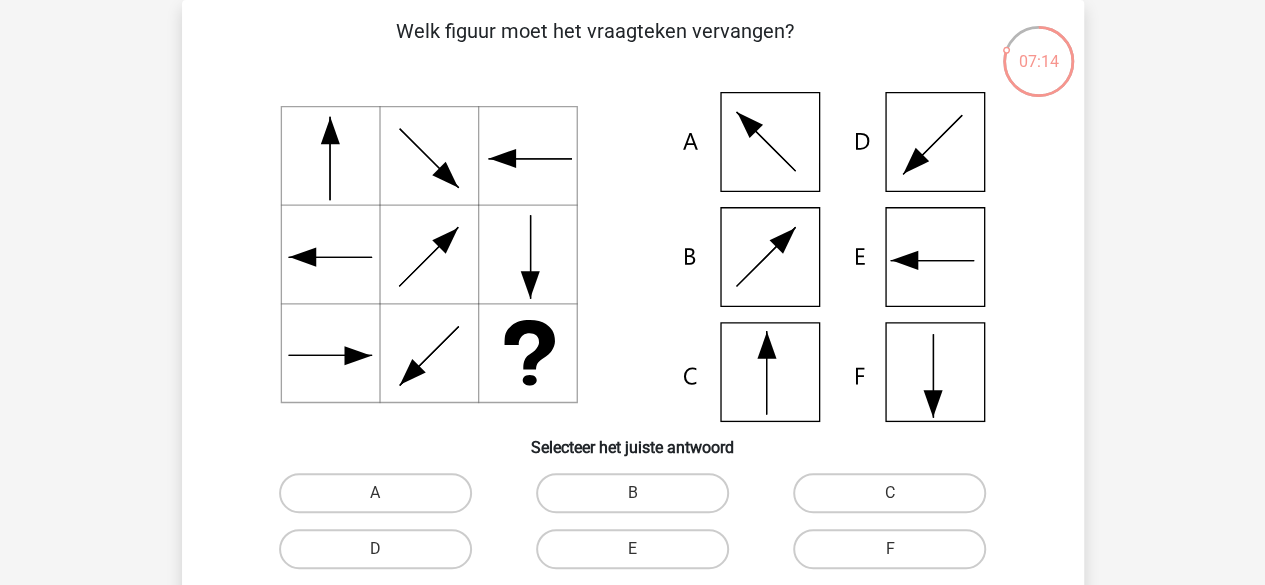 click 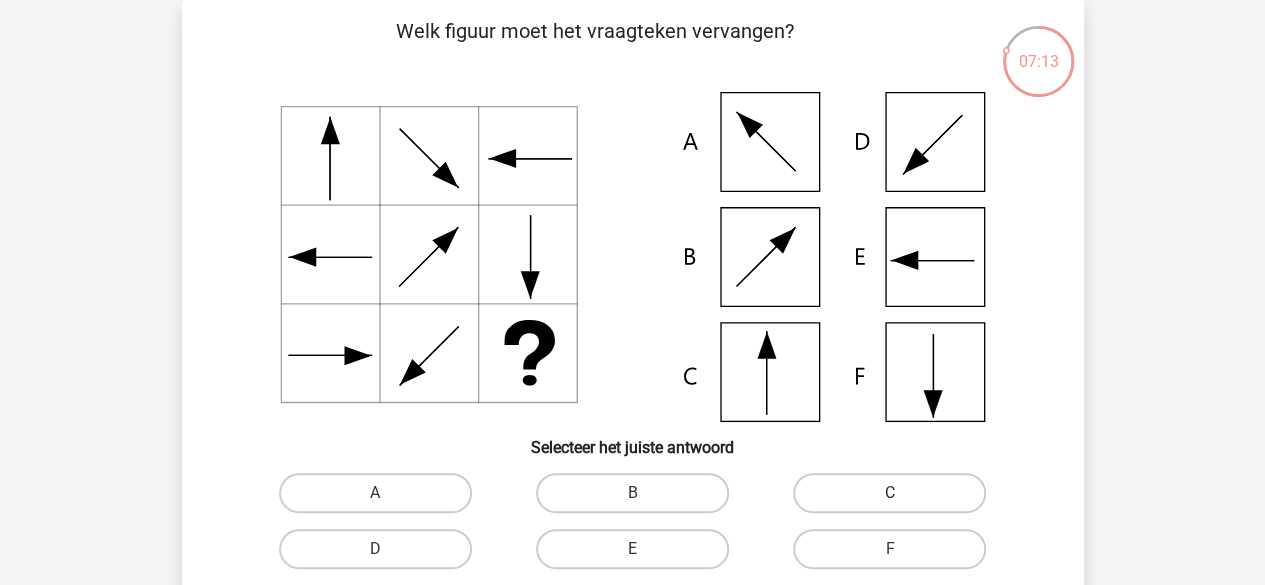click on "C" at bounding box center [889, 493] 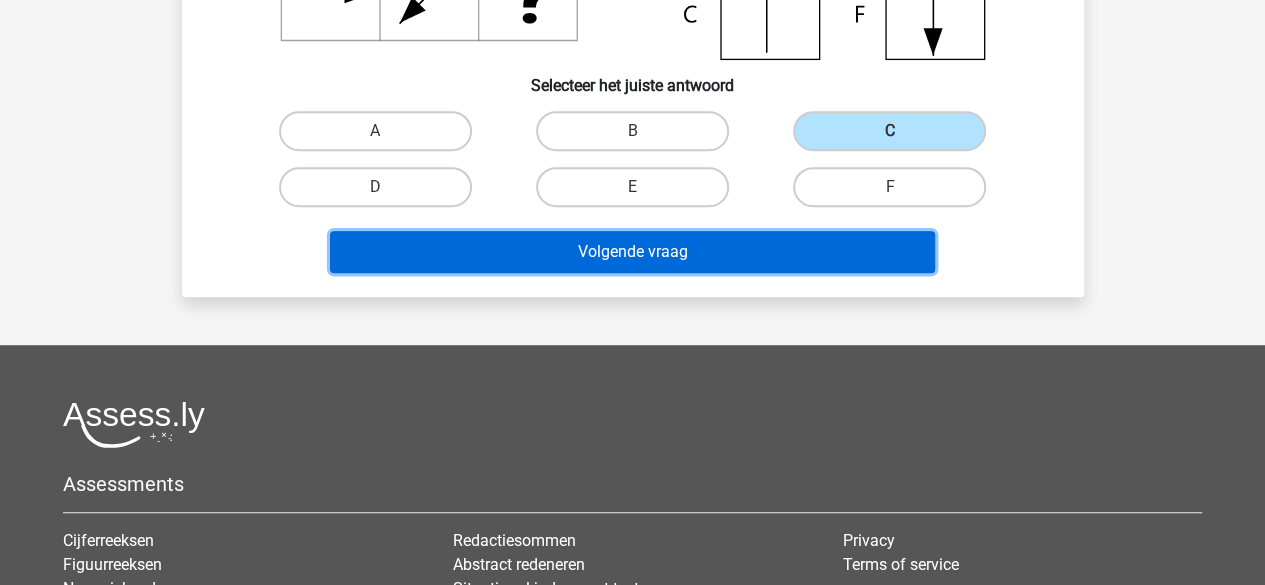 click on "Volgende vraag" at bounding box center [632, 252] 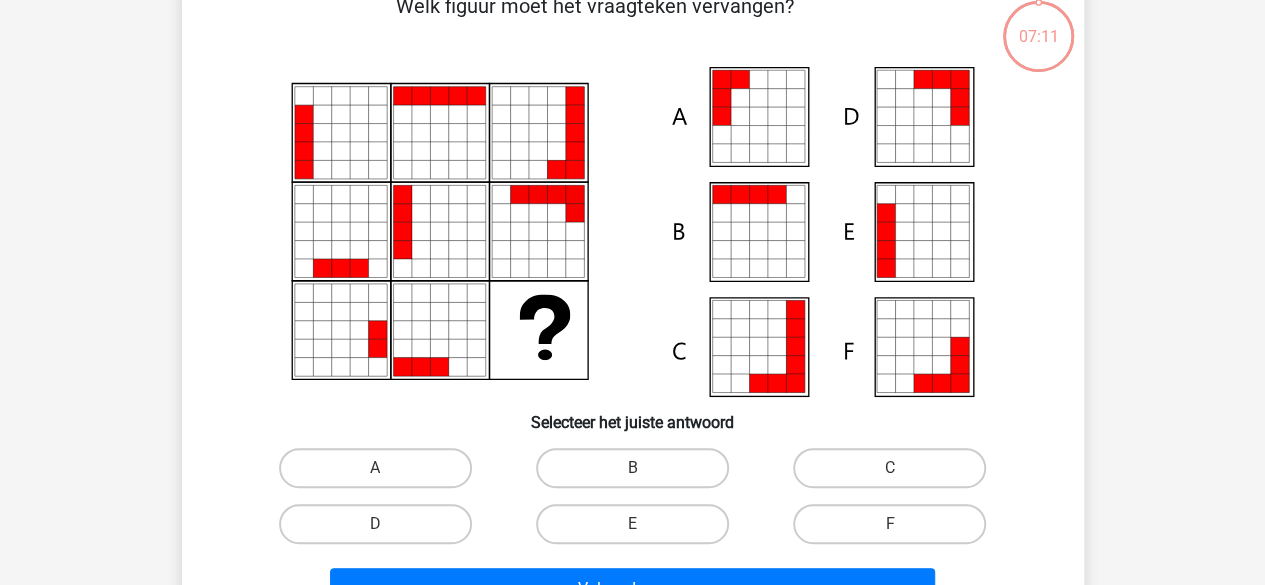 scroll, scrollTop: 92, scrollLeft: 0, axis: vertical 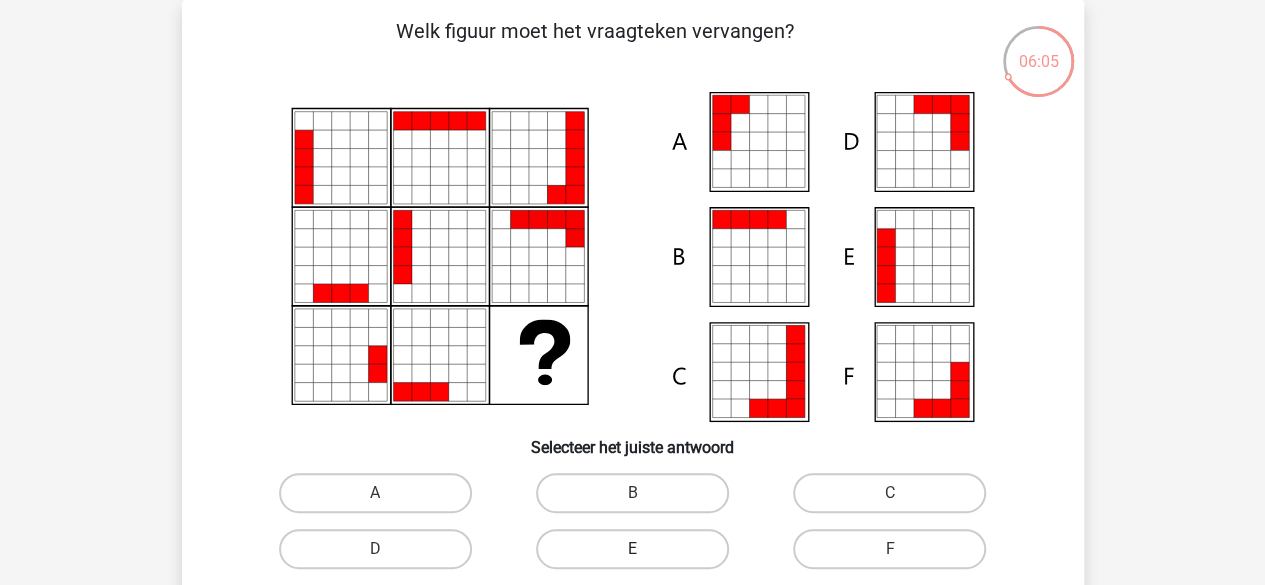 click on "E" at bounding box center [632, 549] 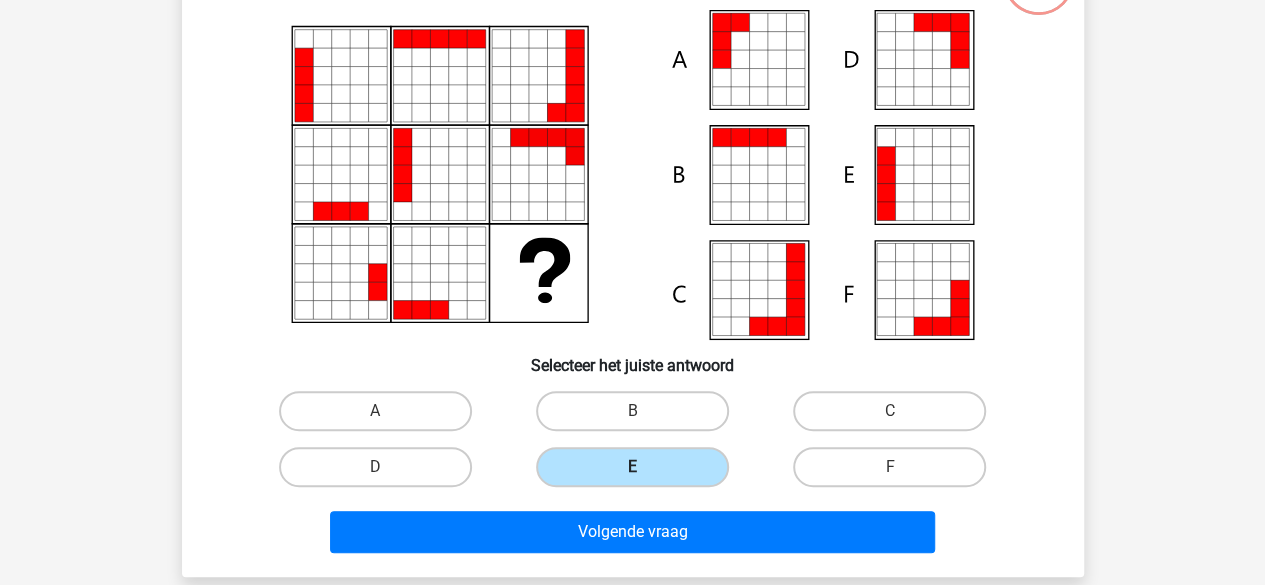 scroll, scrollTop: 176, scrollLeft: 0, axis: vertical 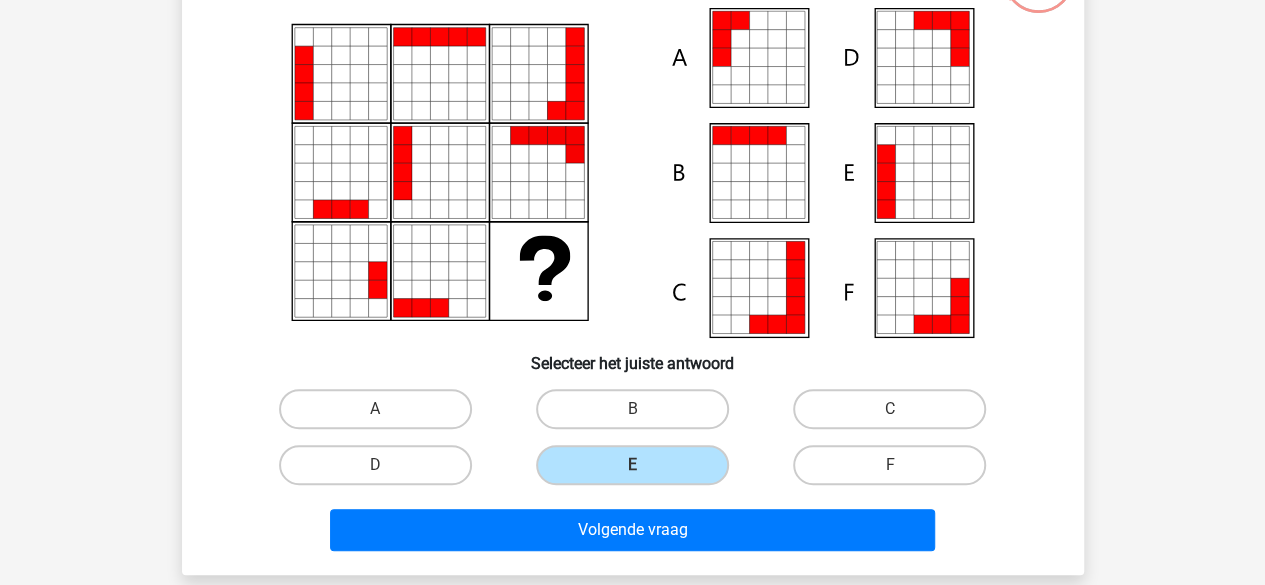 click on "Volgende vraag" at bounding box center [633, 534] 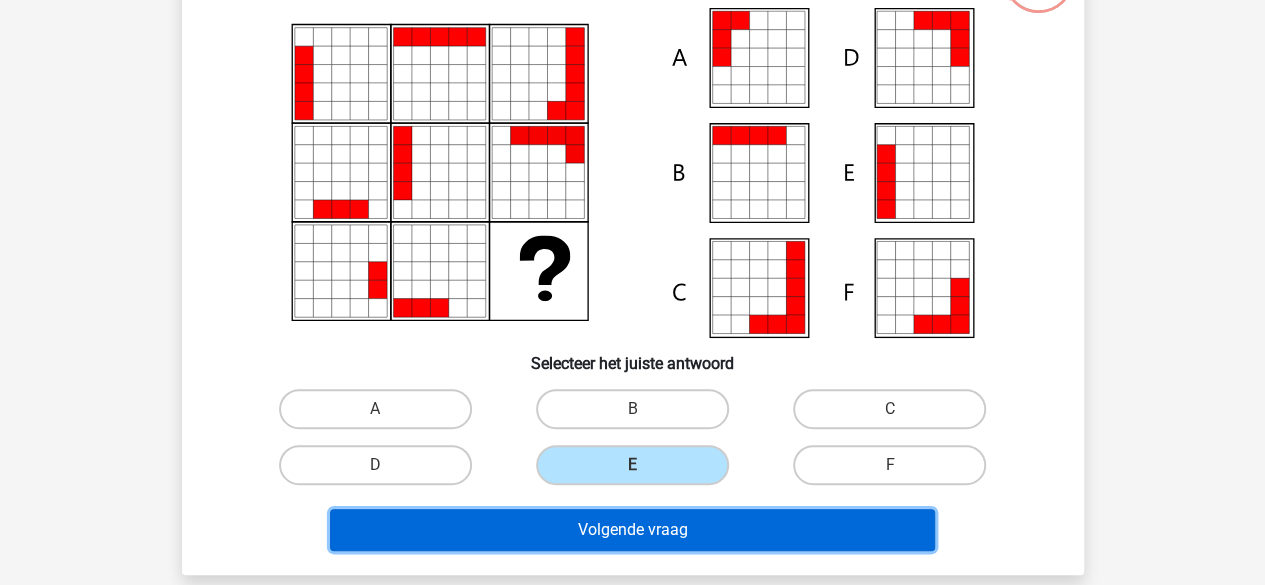 click on "Volgende vraag" at bounding box center [632, 530] 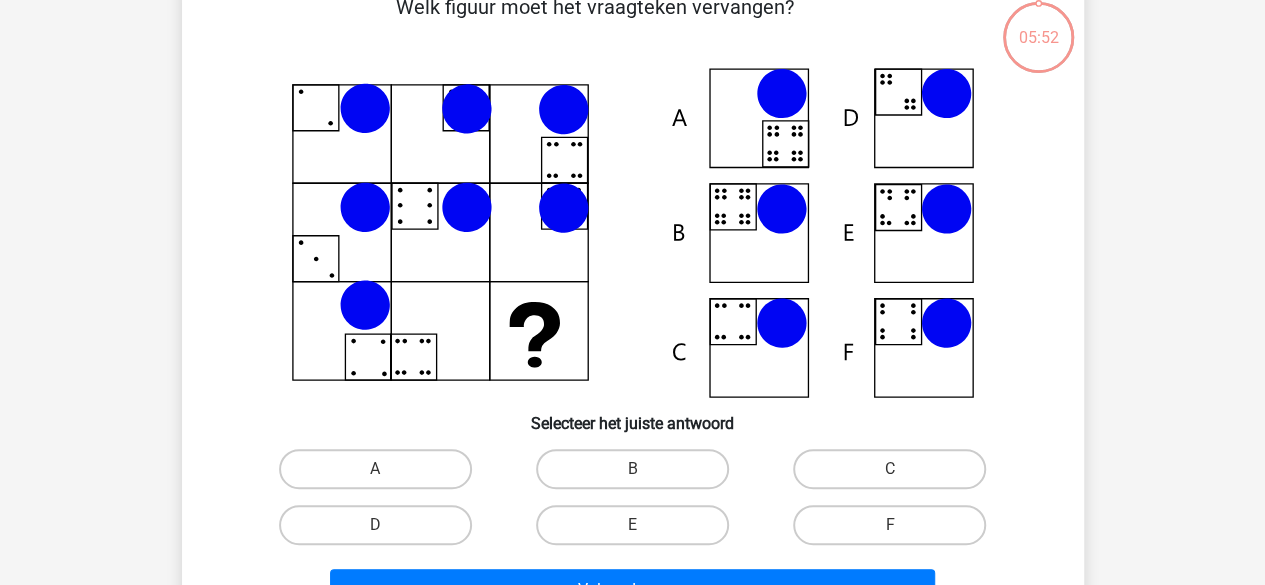 scroll, scrollTop: 92, scrollLeft: 0, axis: vertical 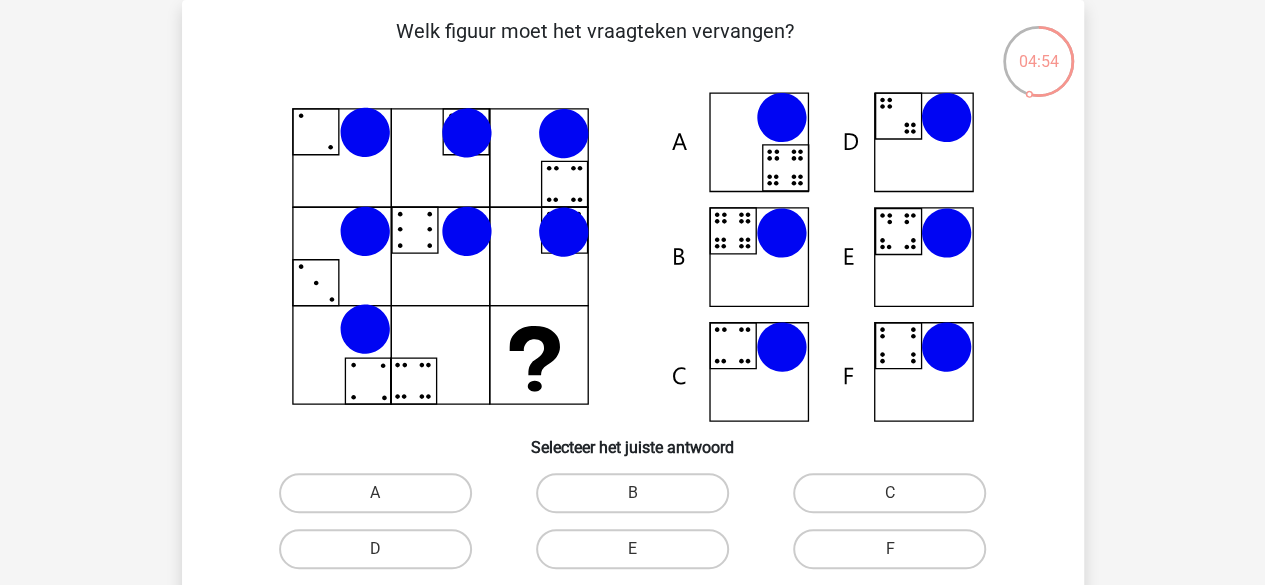 click 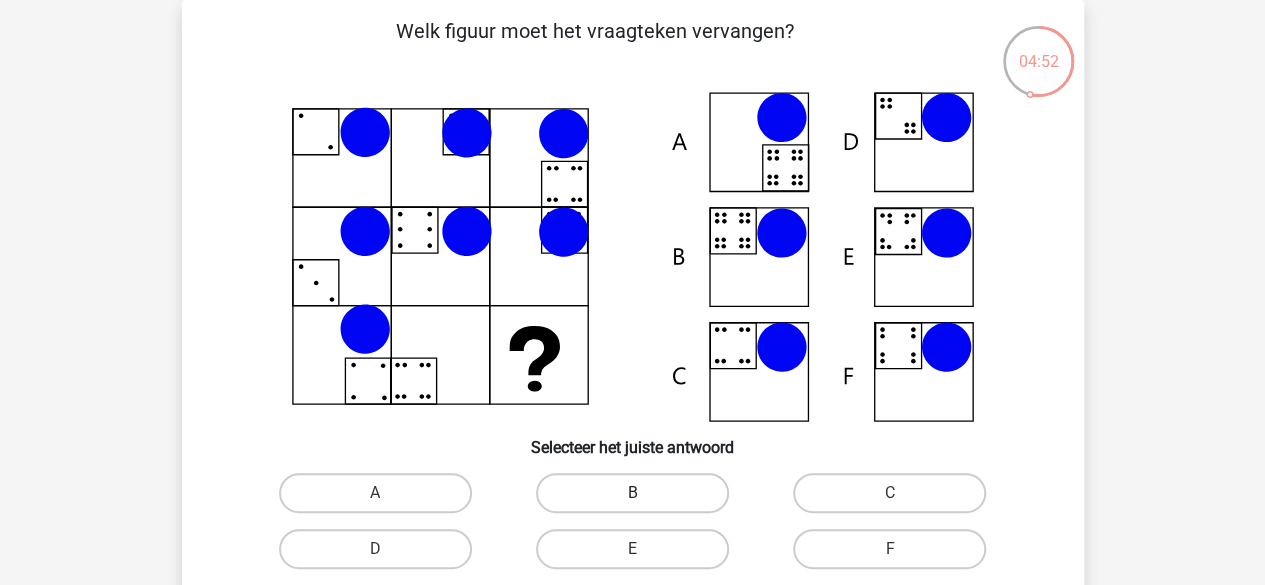 click on "B" at bounding box center (632, 493) 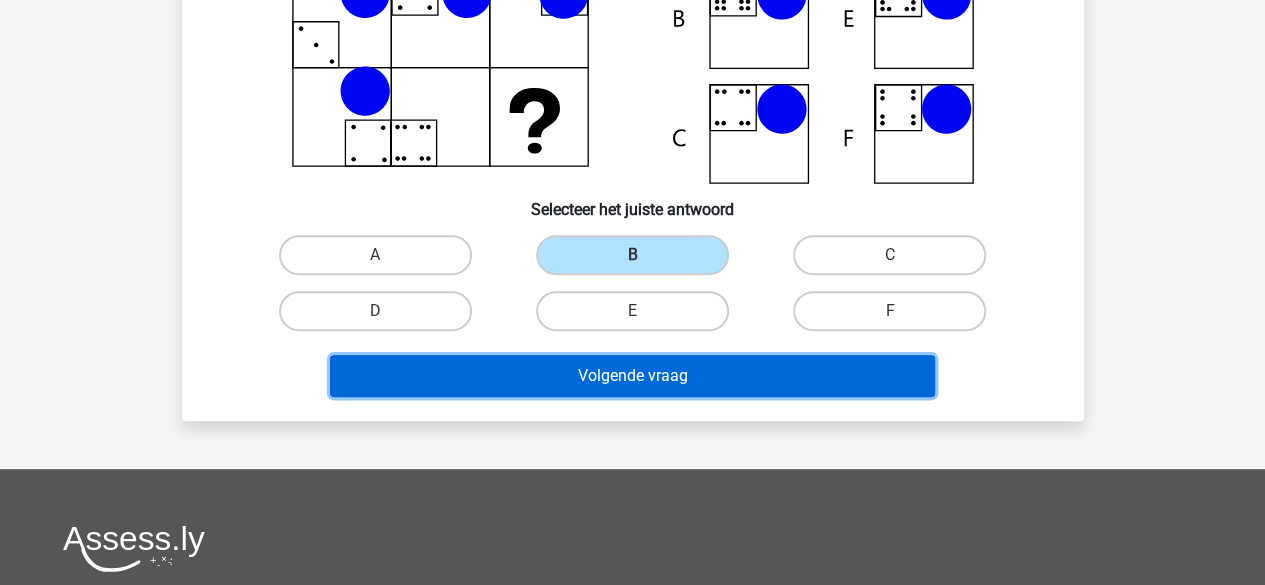 click on "Volgende vraag" at bounding box center (632, 376) 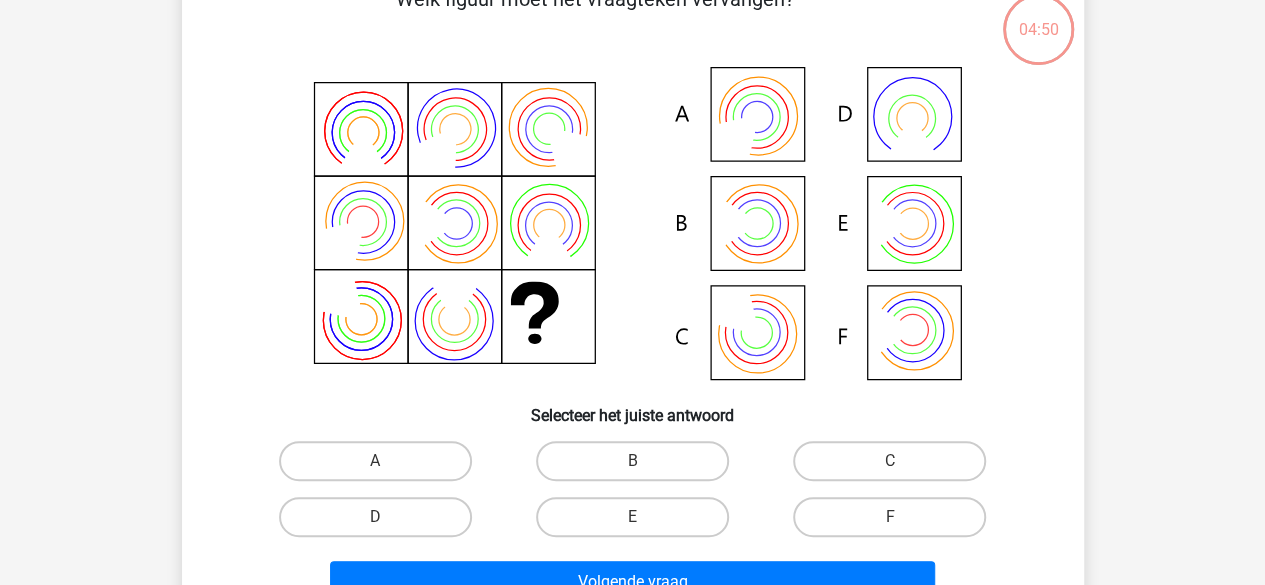 scroll, scrollTop: 92, scrollLeft: 0, axis: vertical 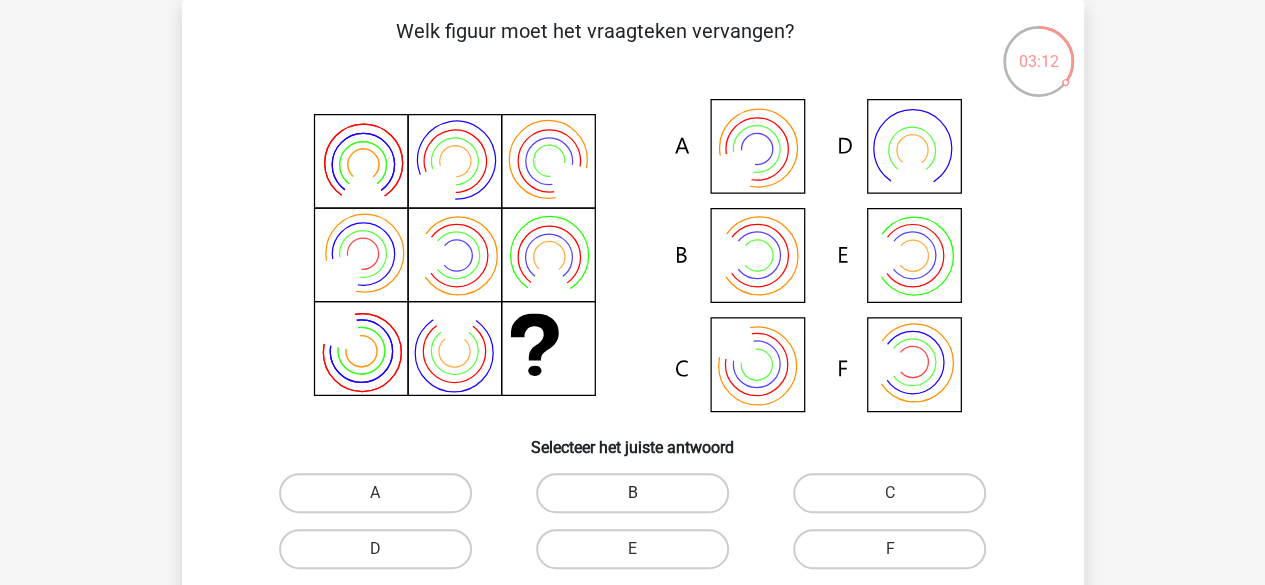 click on "B" at bounding box center [632, 493] 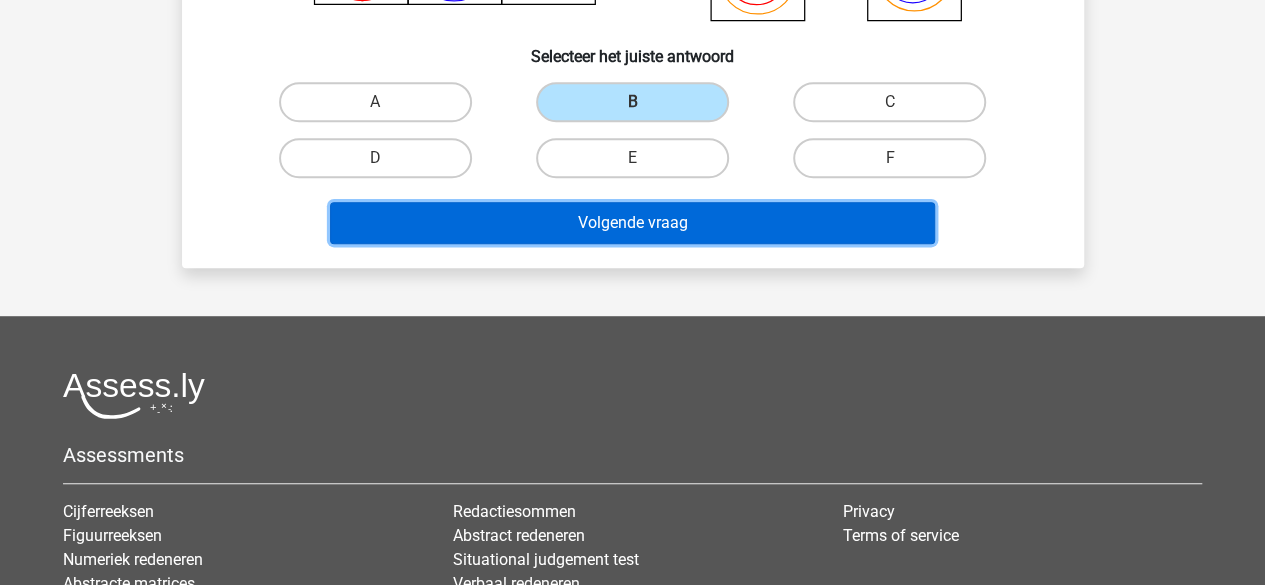 click on "Volgende vraag" at bounding box center [632, 223] 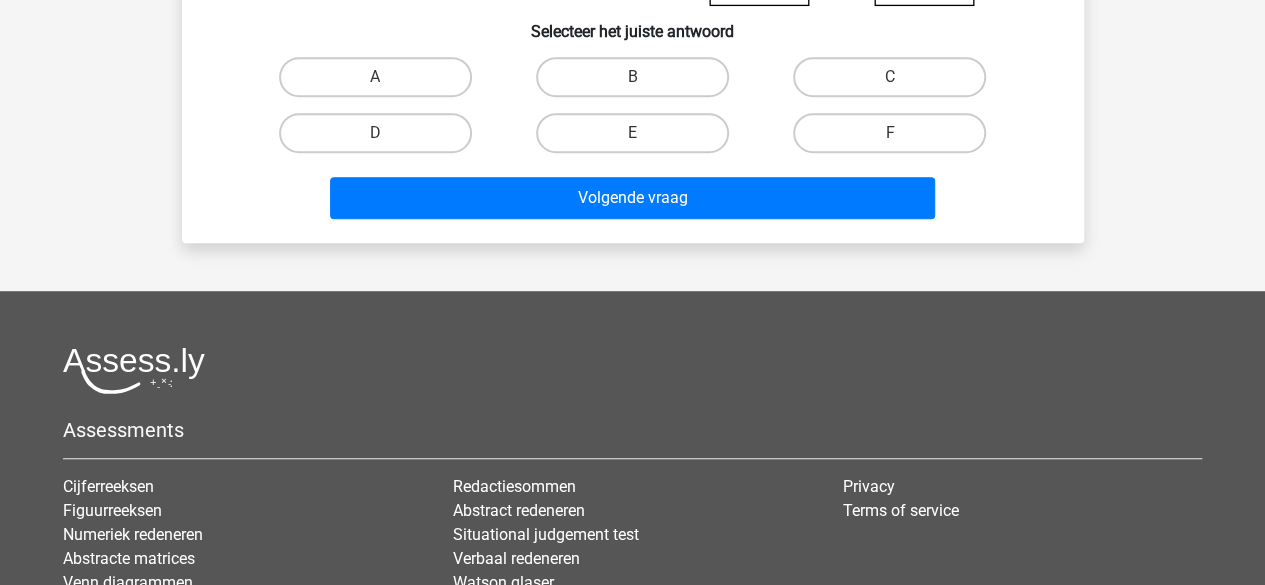 scroll, scrollTop: 507, scrollLeft: 0, axis: vertical 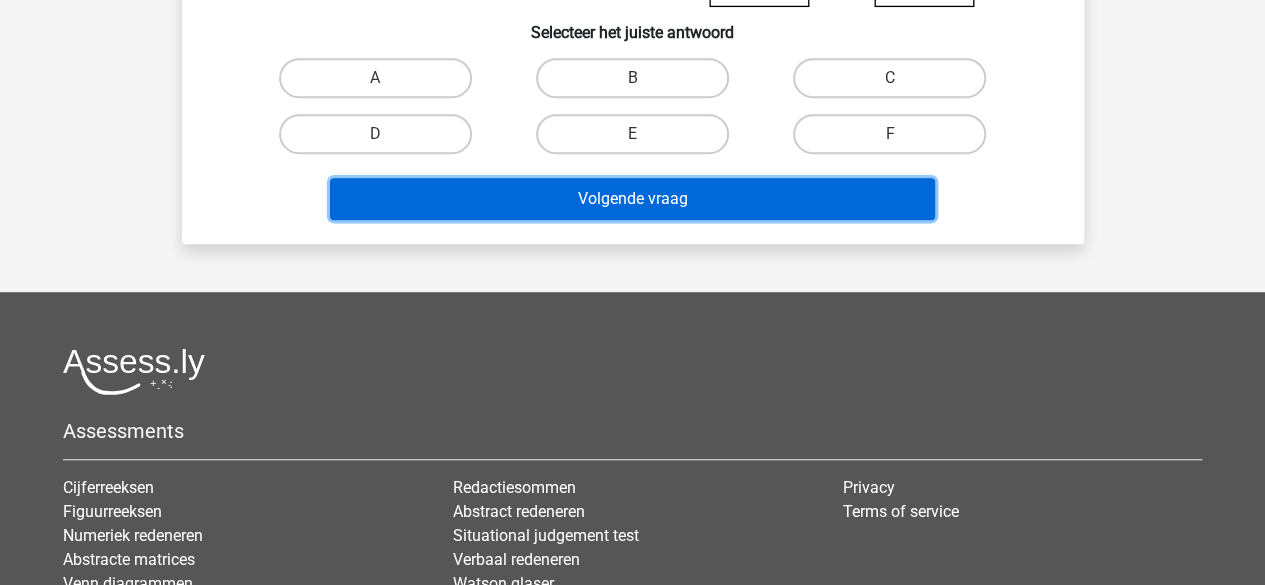 click on "Volgende vraag" at bounding box center (632, 199) 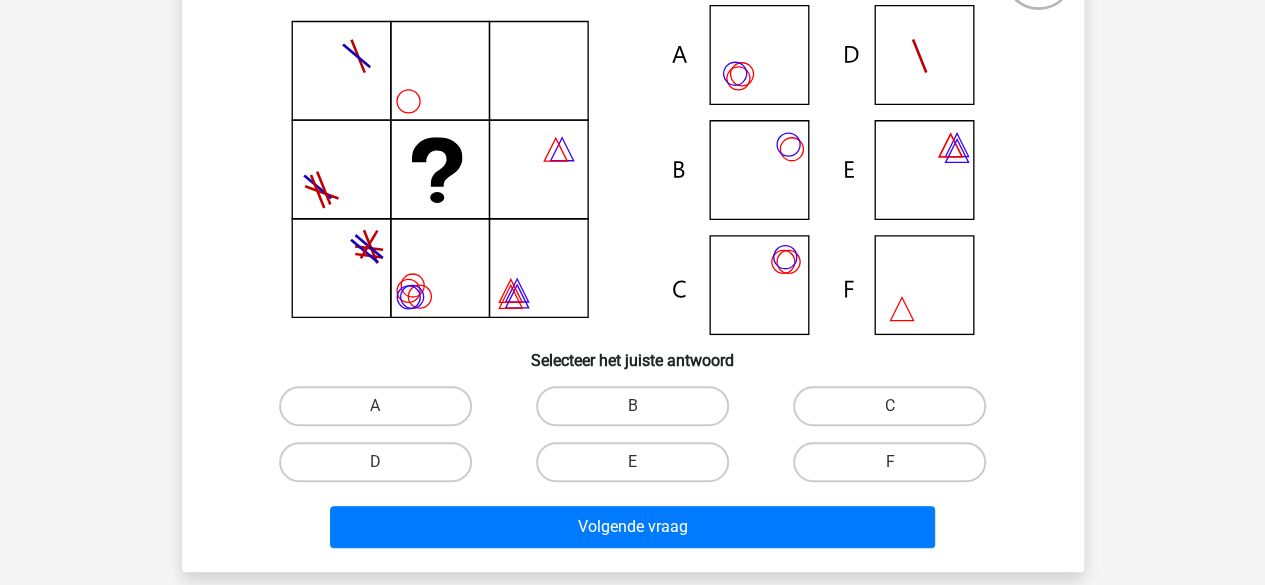 scroll, scrollTop: 186, scrollLeft: 0, axis: vertical 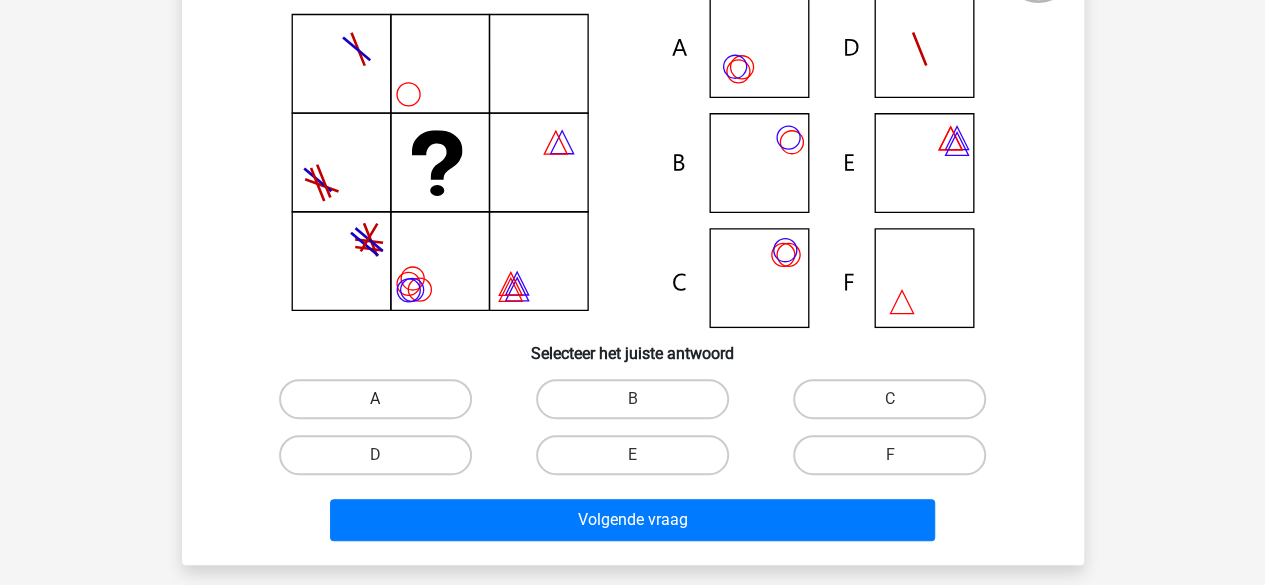 click on "A" at bounding box center [375, 399] 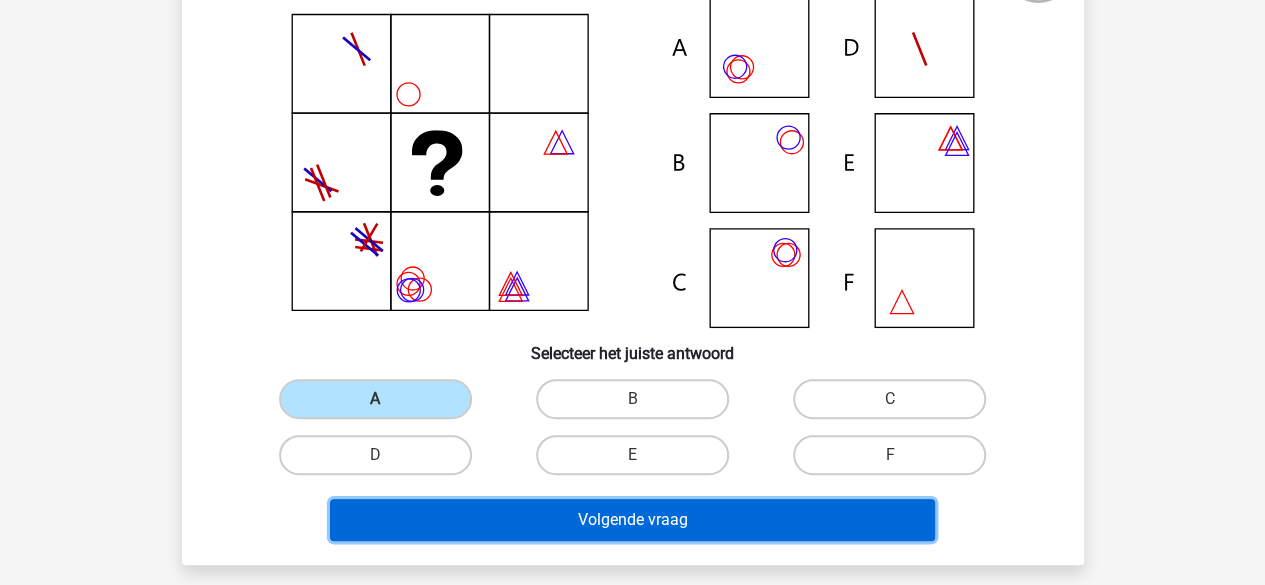 click on "Volgende vraag" at bounding box center (632, 520) 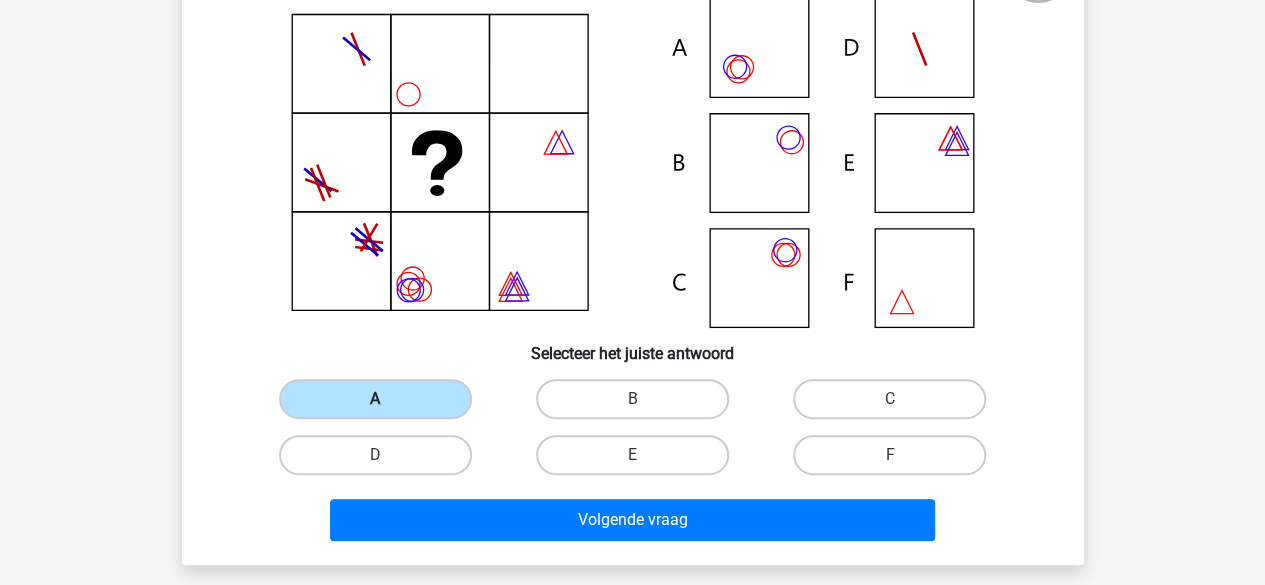 click on "A" at bounding box center [375, 399] 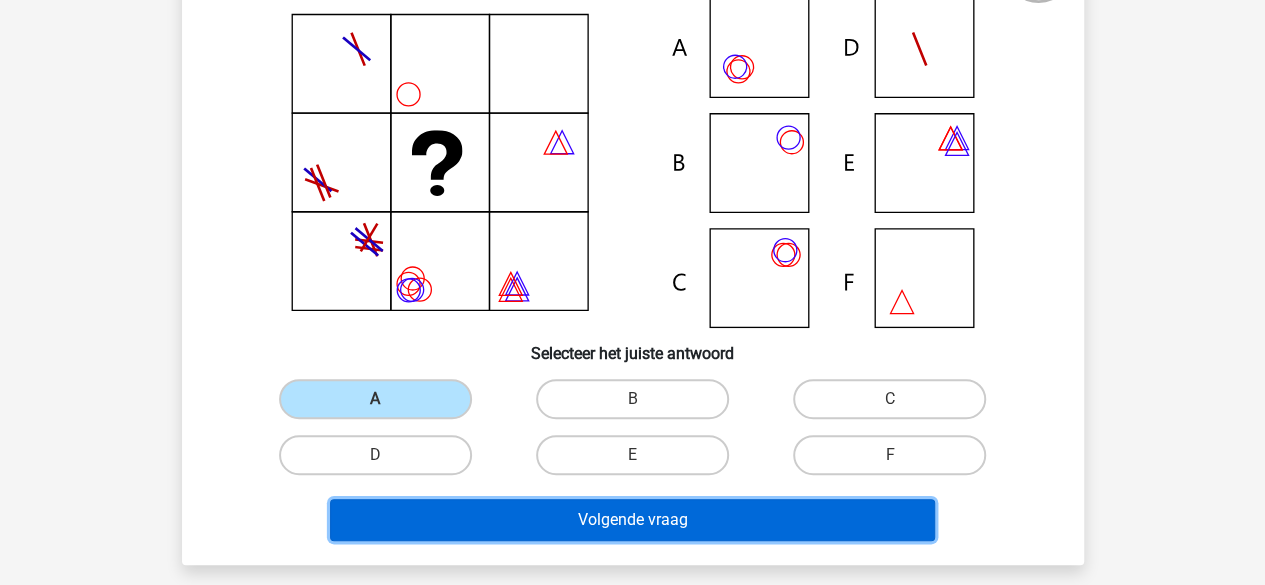 click on "Volgende vraag" at bounding box center (632, 520) 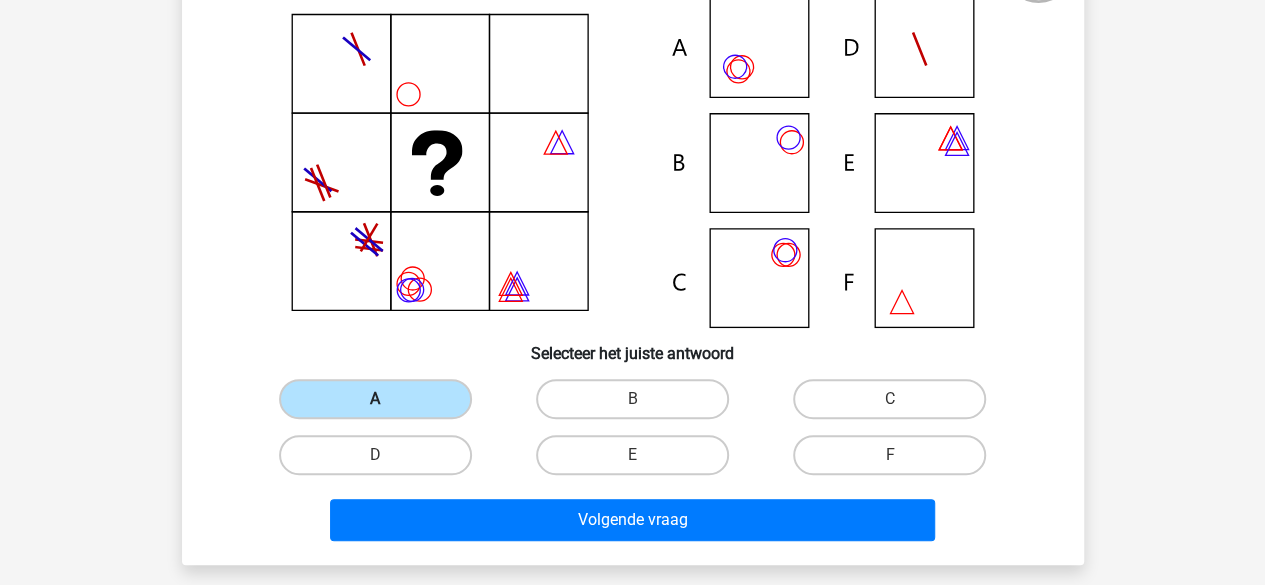 click on "A" at bounding box center (375, 399) 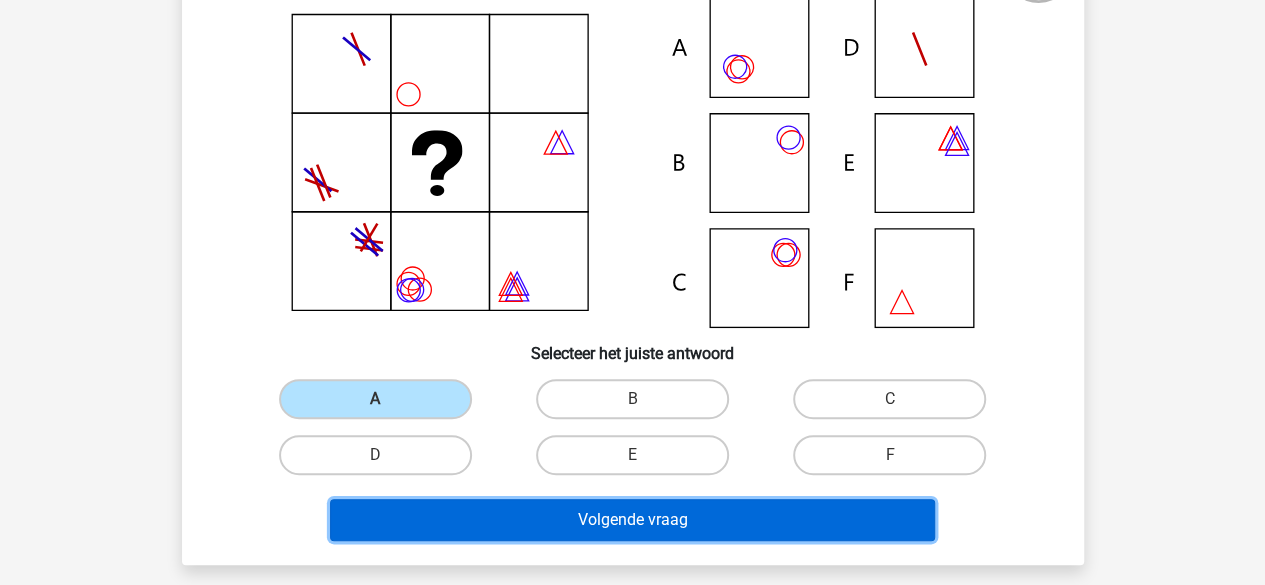 click on "Volgende vraag" at bounding box center (632, 520) 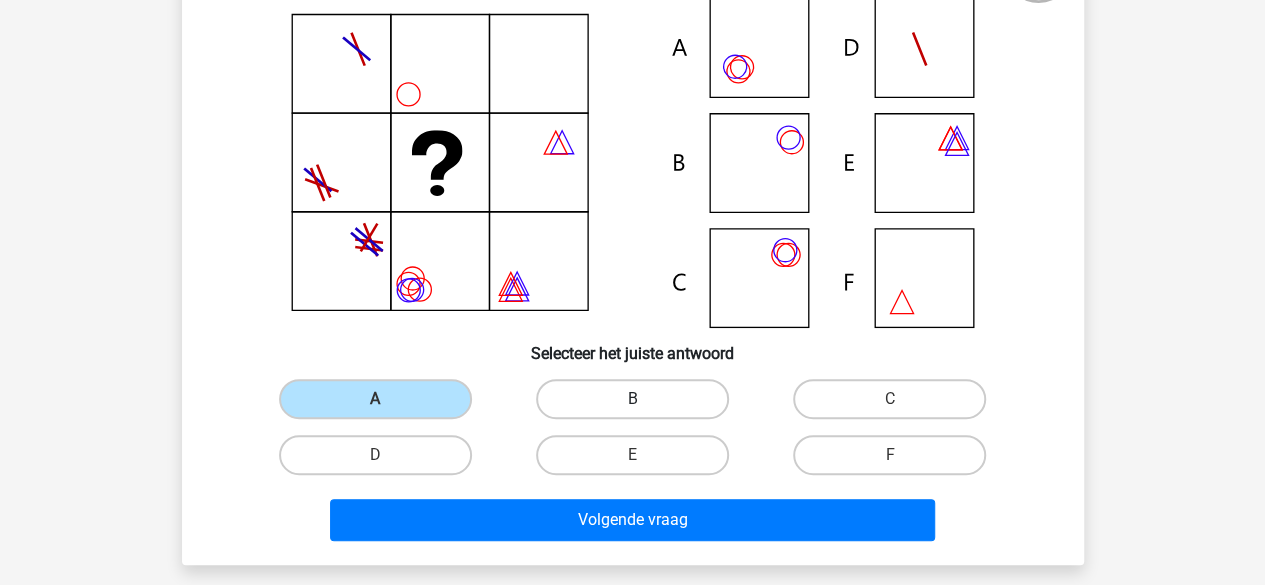 click on "B" at bounding box center (632, 399) 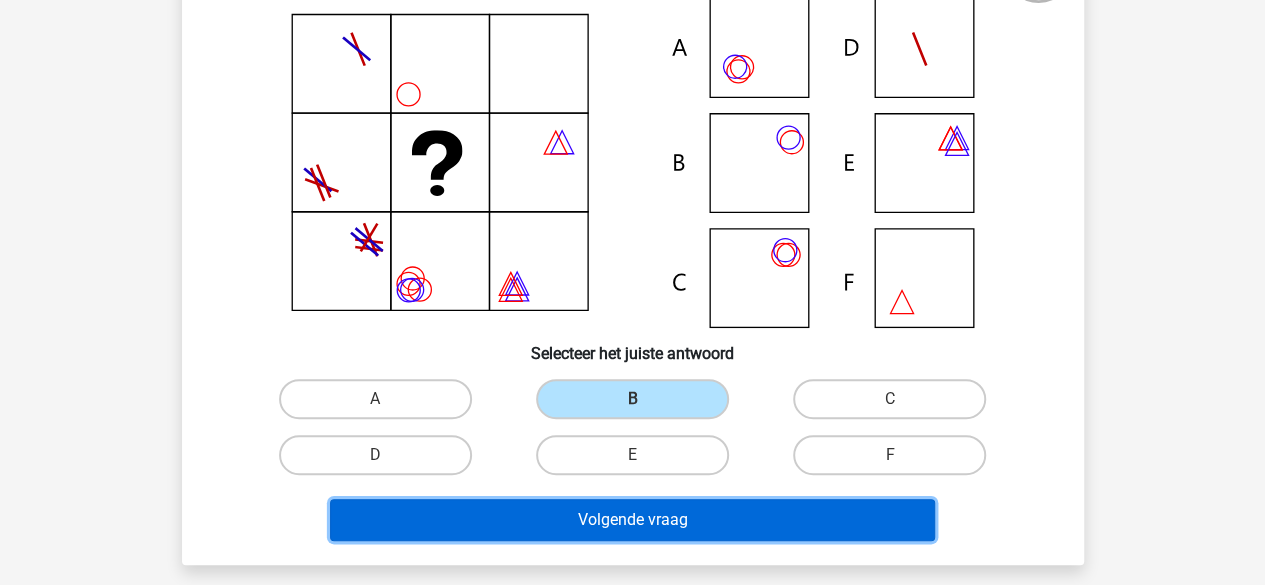 click on "Volgende vraag" at bounding box center [632, 520] 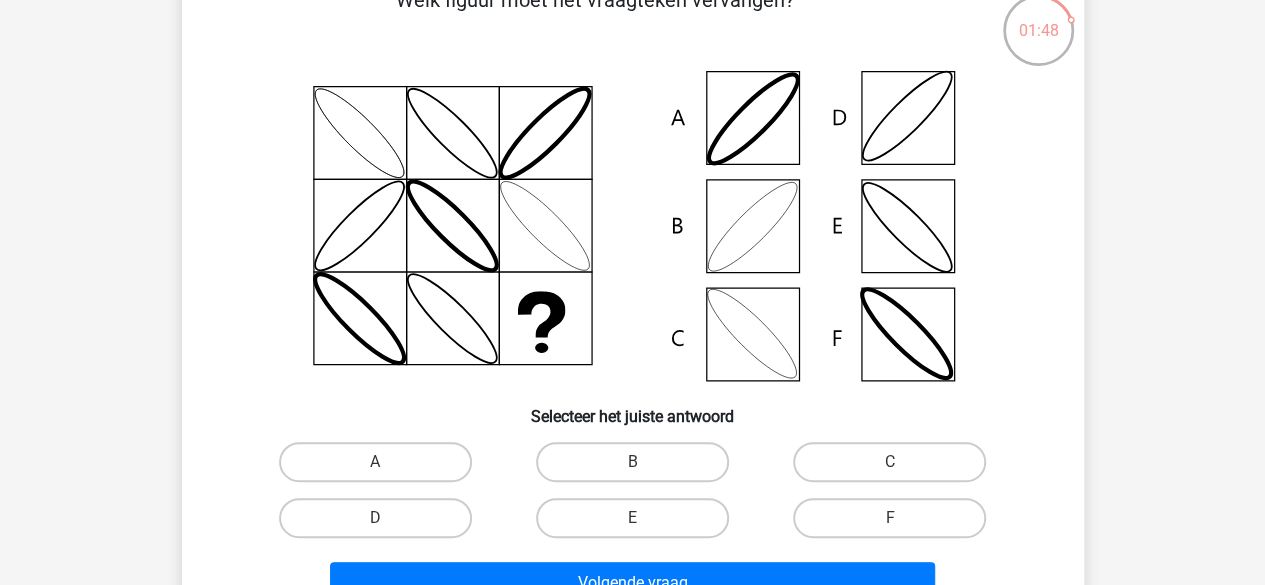 scroll, scrollTop: 117, scrollLeft: 0, axis: vertical 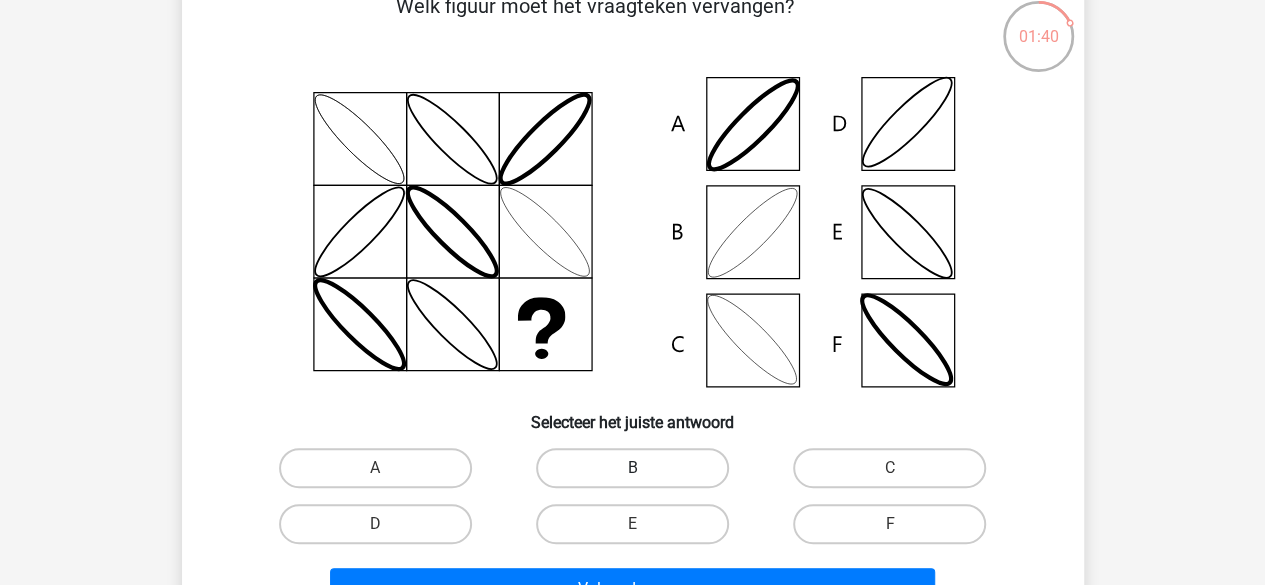 click on "B" at bounding box center (632, 468) 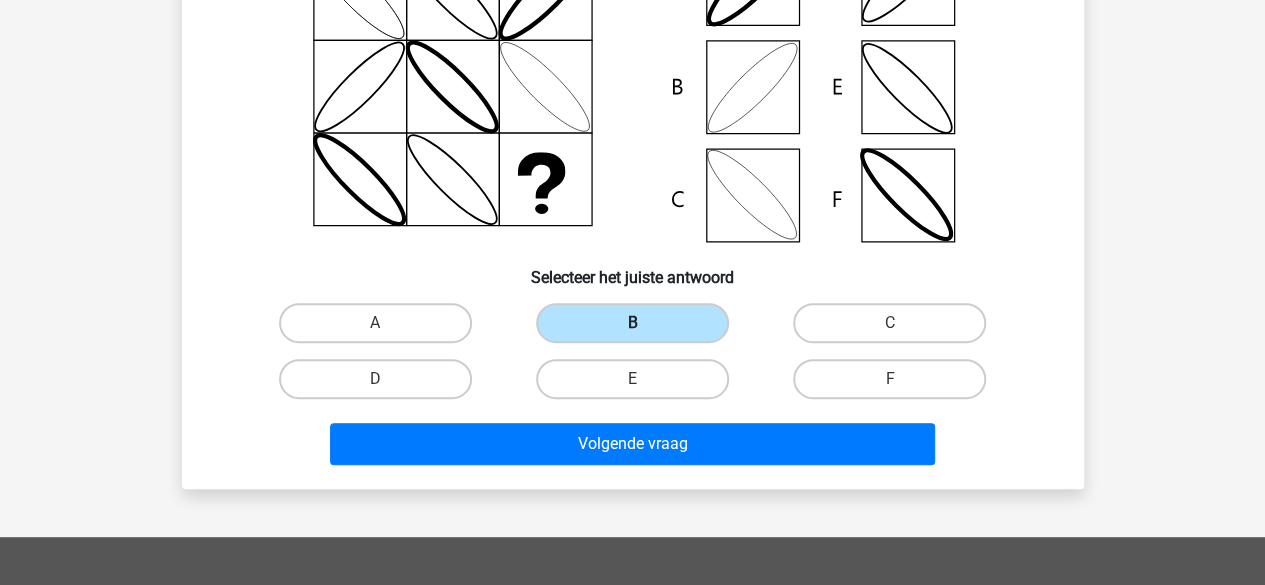 scroll, scrollTop: 263, scrollLeft: 0, axis: vertical 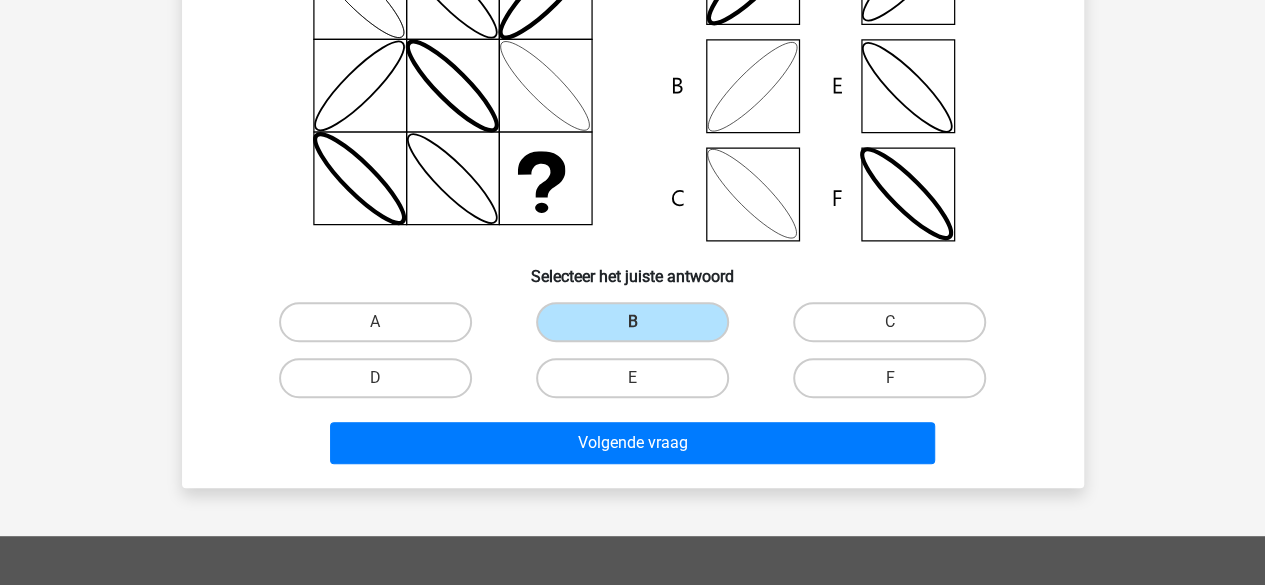 click on "Volgende vraag" at bounding box center [633, 439] 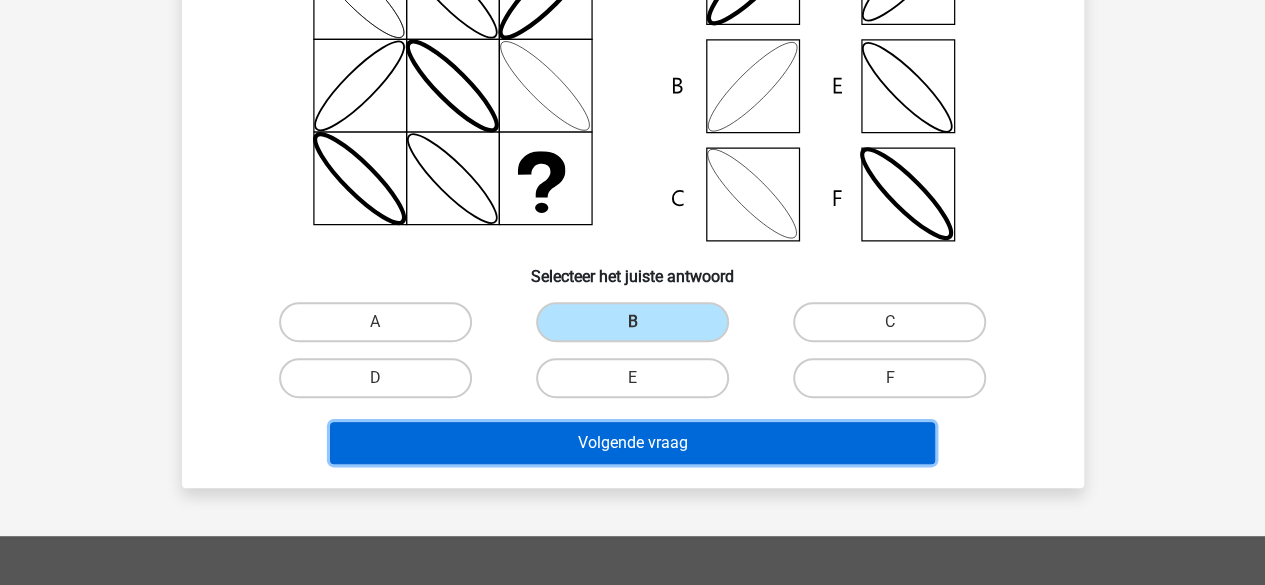 click on "Volgende vraag" at bounding box center [632, 443] 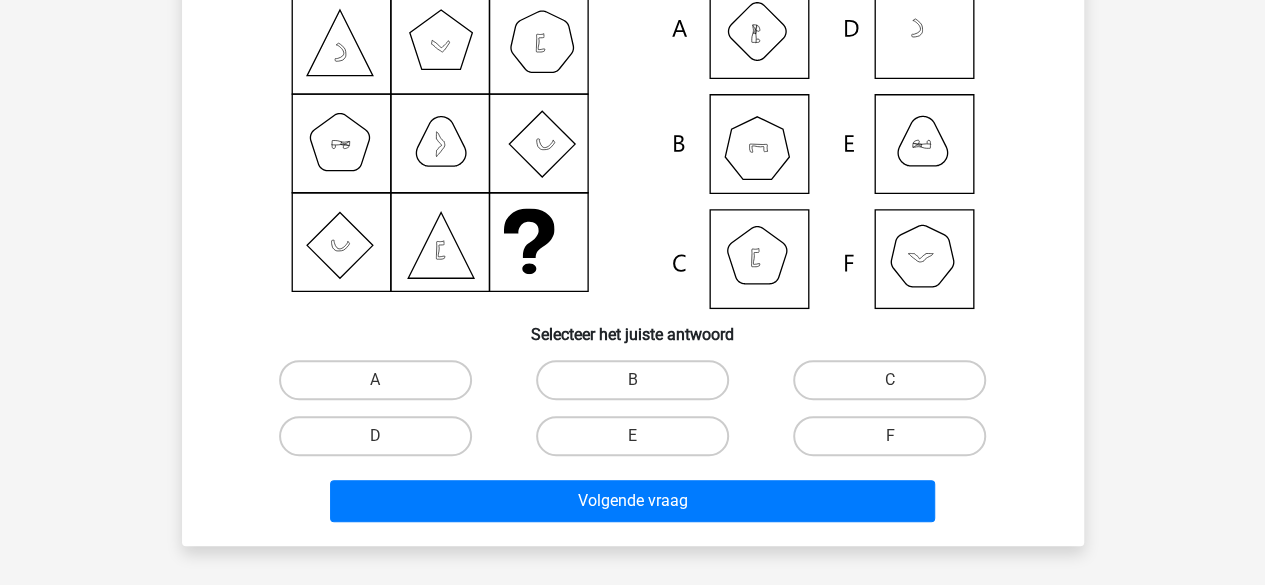 scroll, scrollTop: 220, scrollLeft: 0, axis: vertical 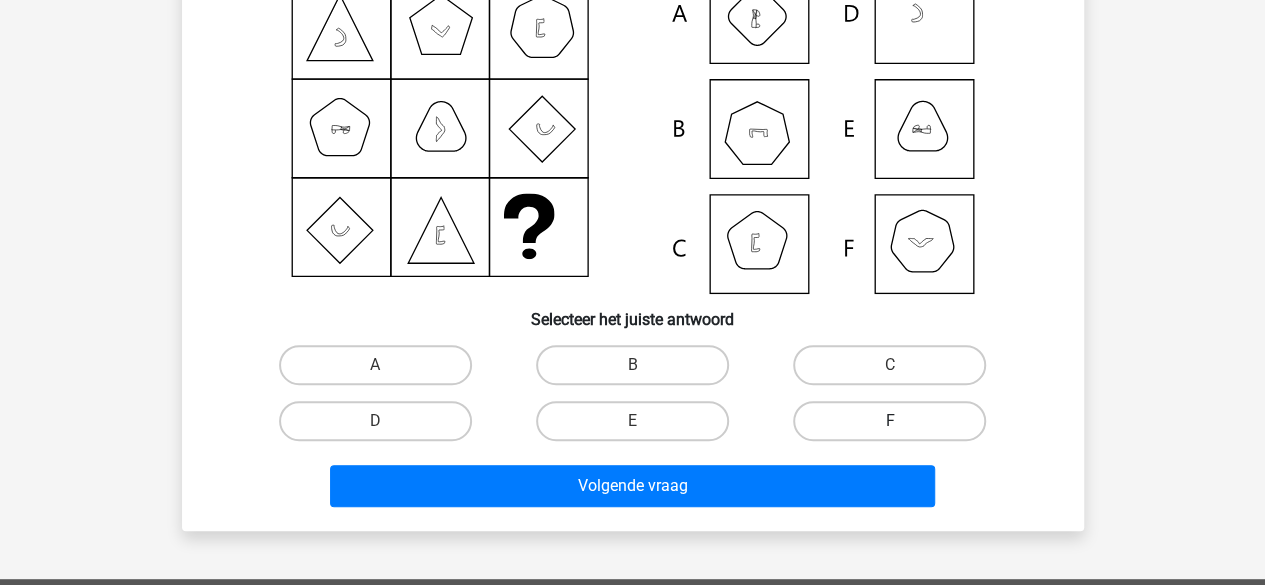 click on "F" at bounding box center [889, 421] 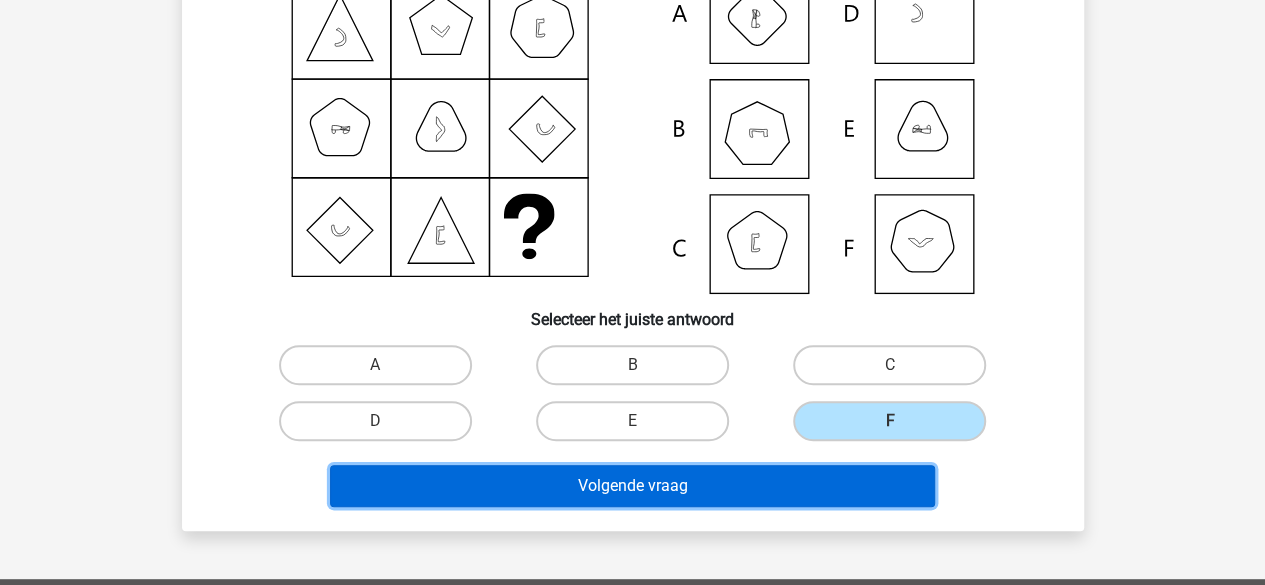 click on "Volgende vraag" at bounding box center (632, 486) 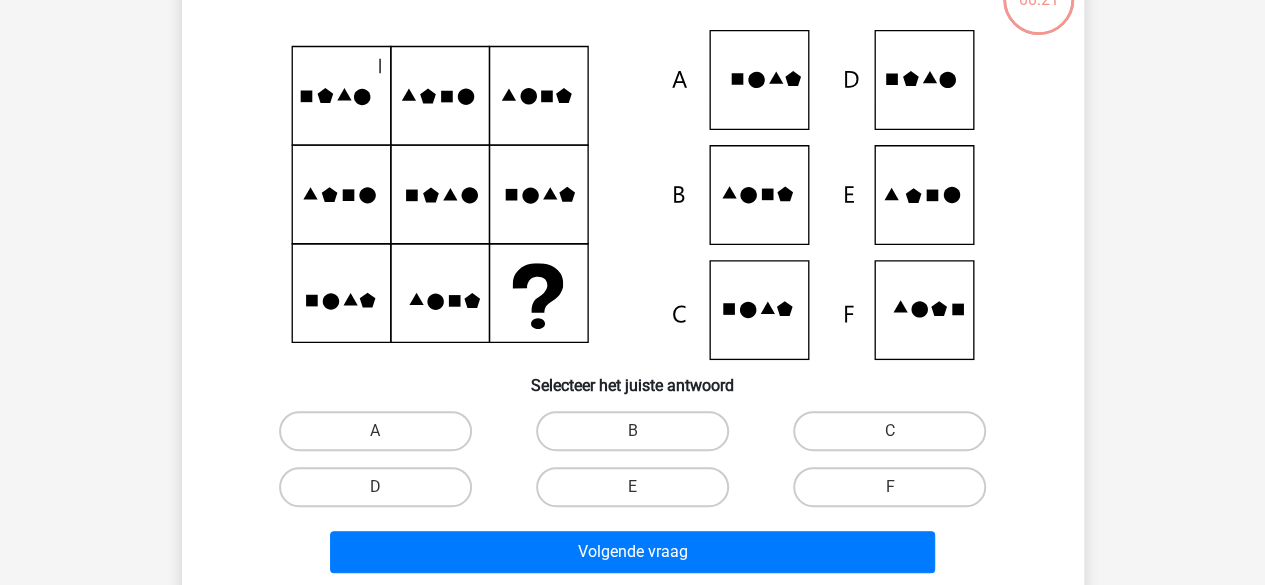 scroll, scrollTop: 92, scrollLeft: 0, axis: vertical 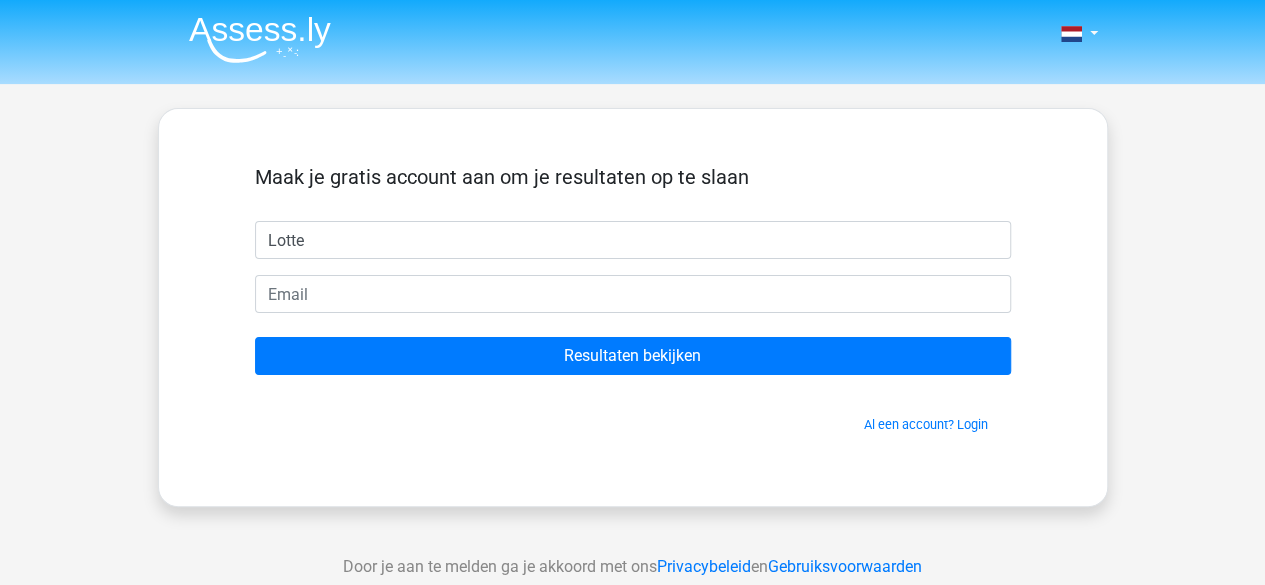 type on "Lotte" 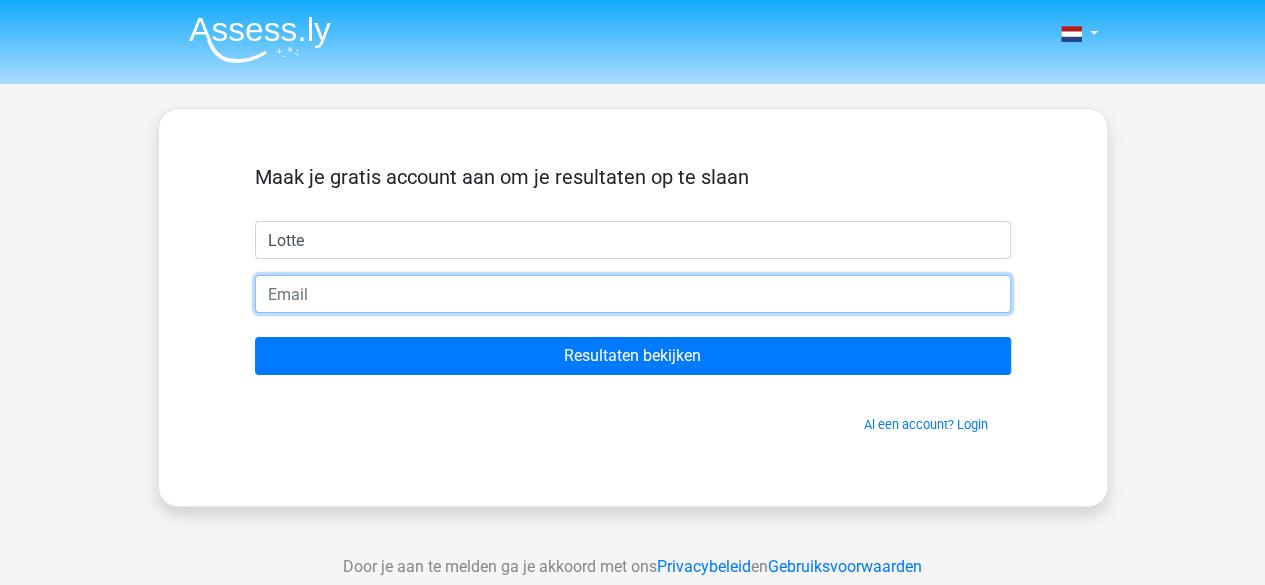 click at bounding box center (633, 294) 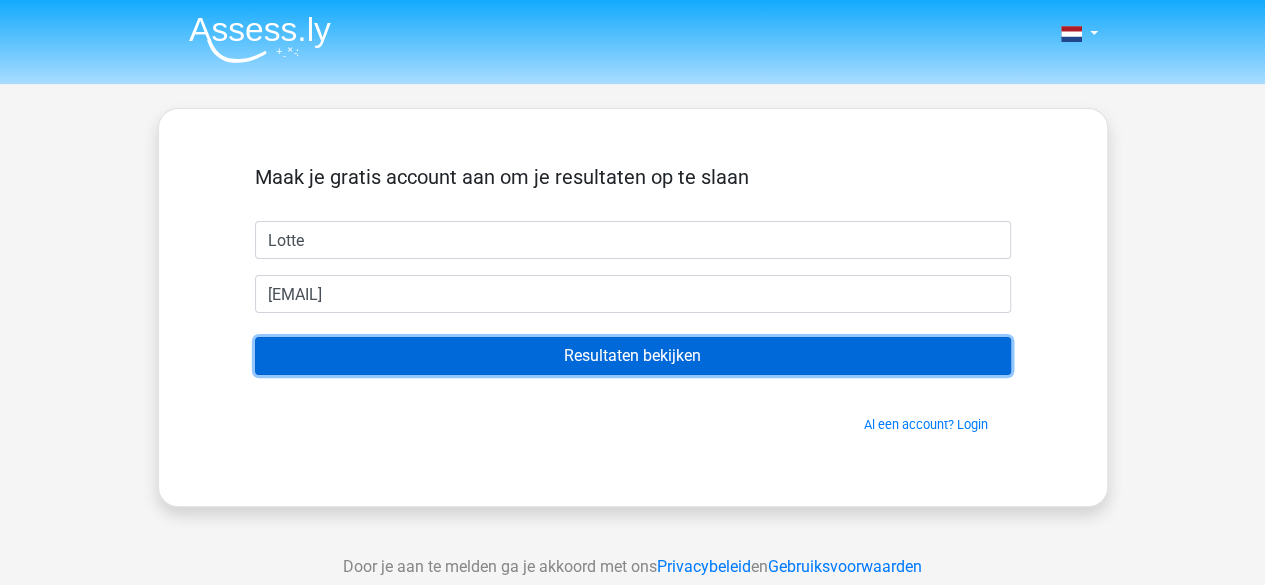 click on "Resultaten bekijken" at bounding box center (633, 356) 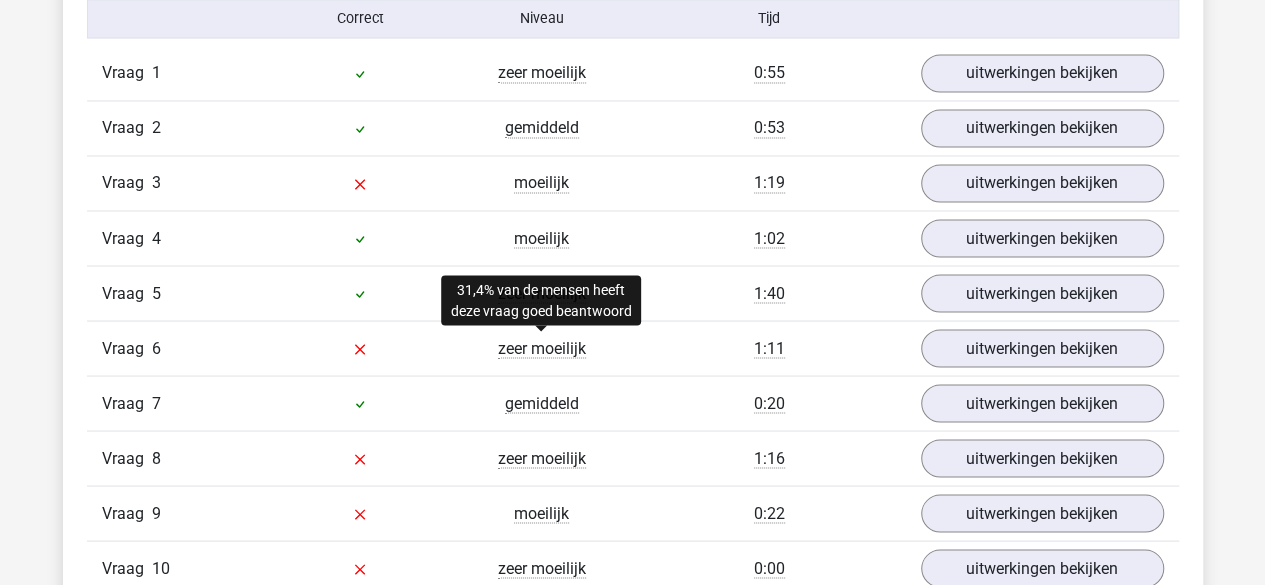 scroll, scrollTop: 1677, scrollLeft: 0, axis: vertical 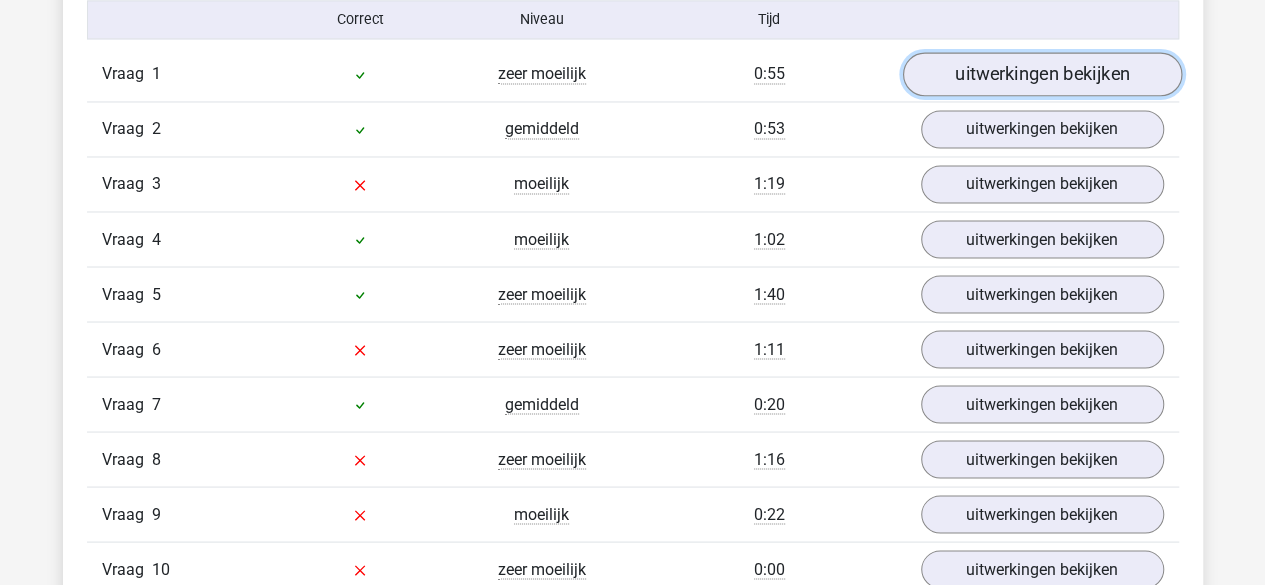 click on "uitwerkingen bekijken" at bounding box center (1041, 75) 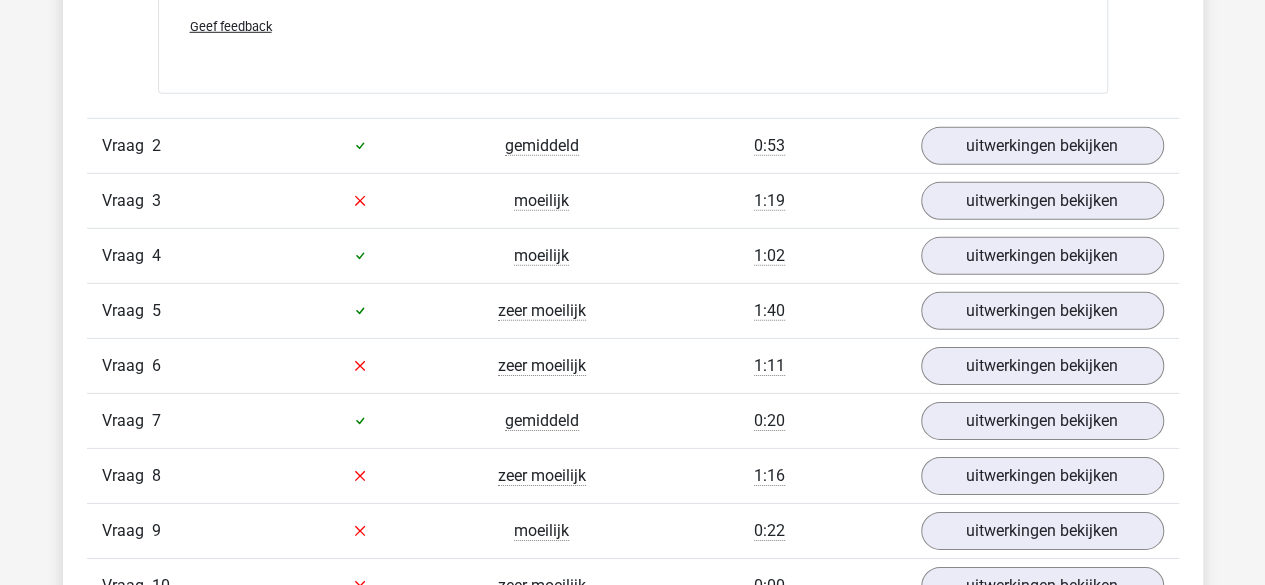 scroll, scrollTop: 2982, scrollLeft: 0, axis: vertical 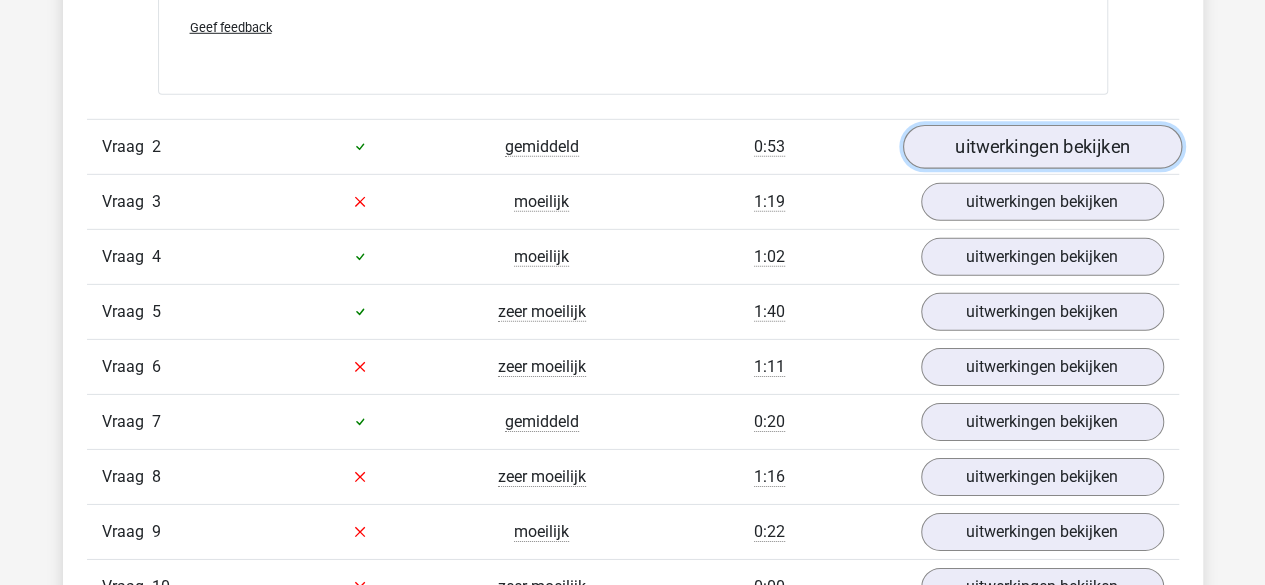 click on "uitwerkingen bekijken" at bounding box center [1041, 147] 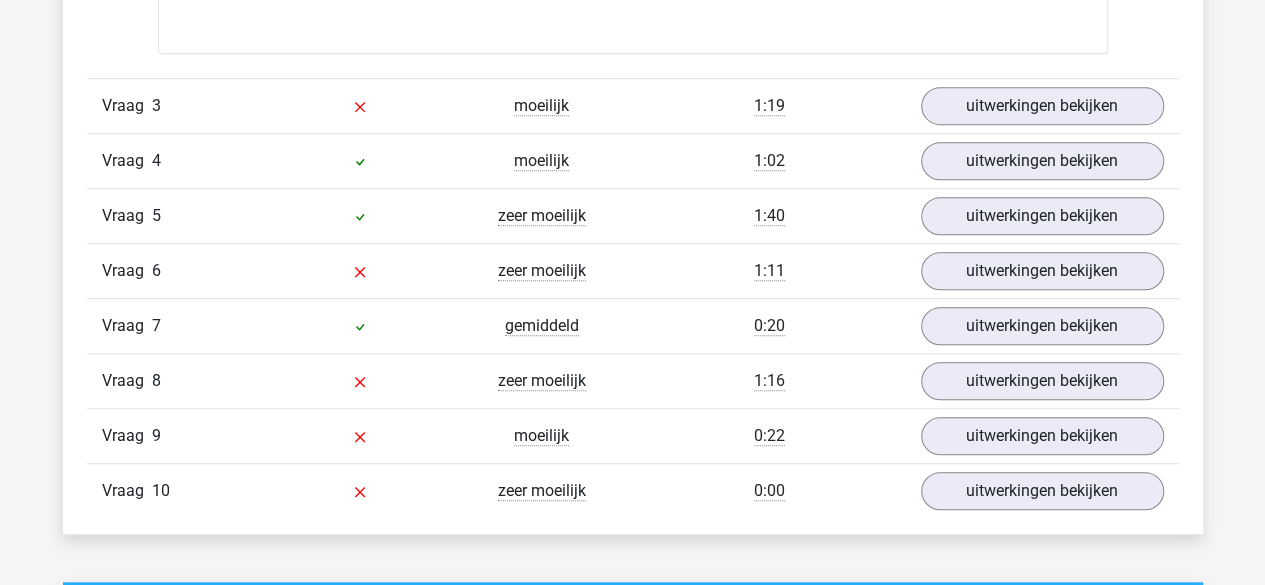 scroll, scrollTop: 4384, scrollLeft: 0, axis: vertical 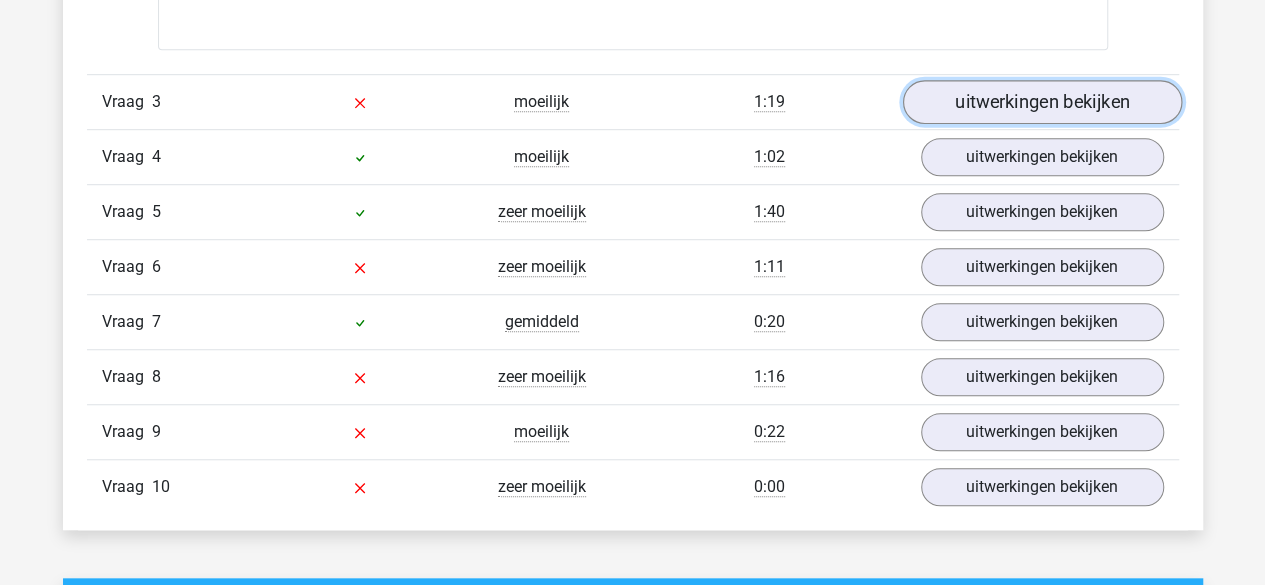 click on "uitwerkingen bekijken" at bounding box center [1041, 102] 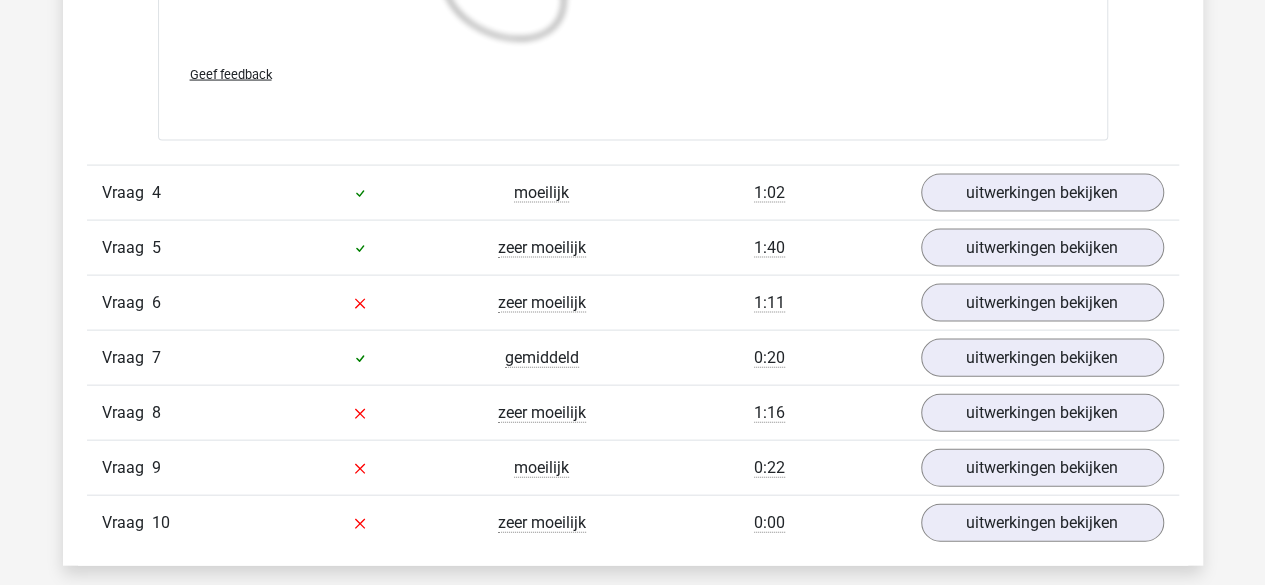 scroll, scrollTop: 5815, scrollLeft: 0, axis: vertical 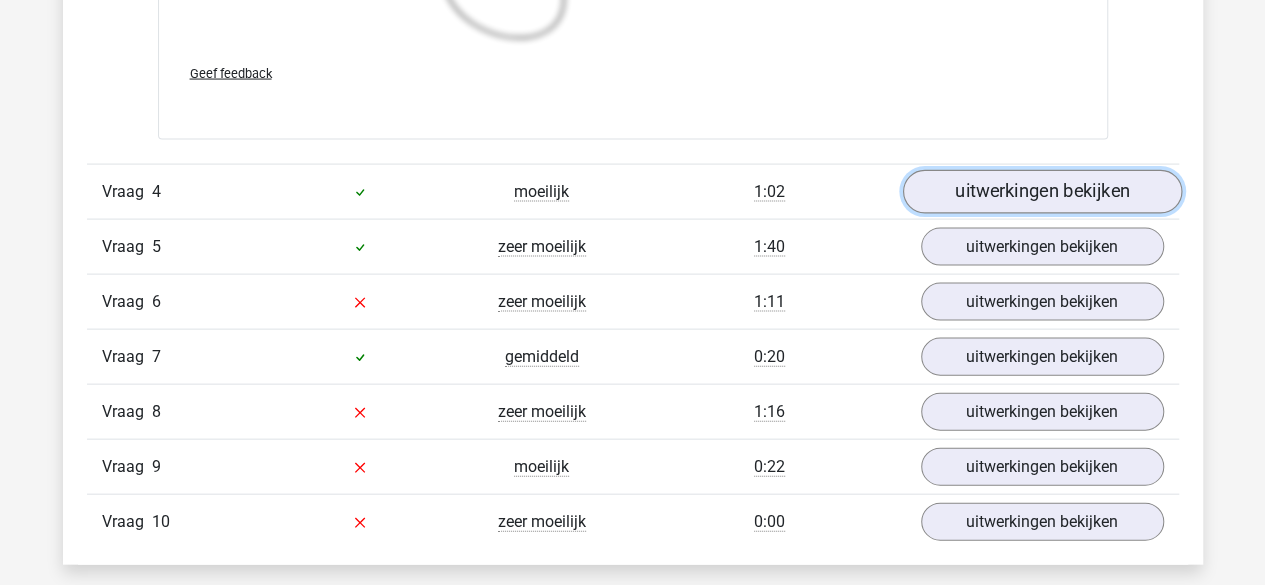 click on "uitwerkingen bekijken" at bounding box center [1041, 192] 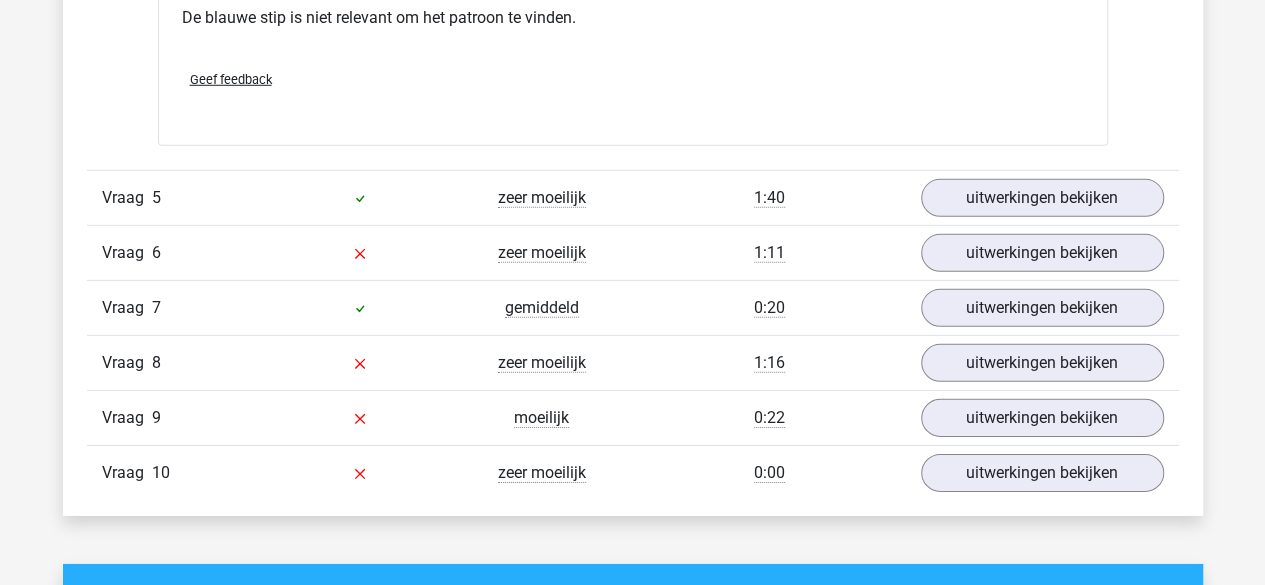 scroll, scrollTop: 6706, scrollLeft: 0, axis: vertical 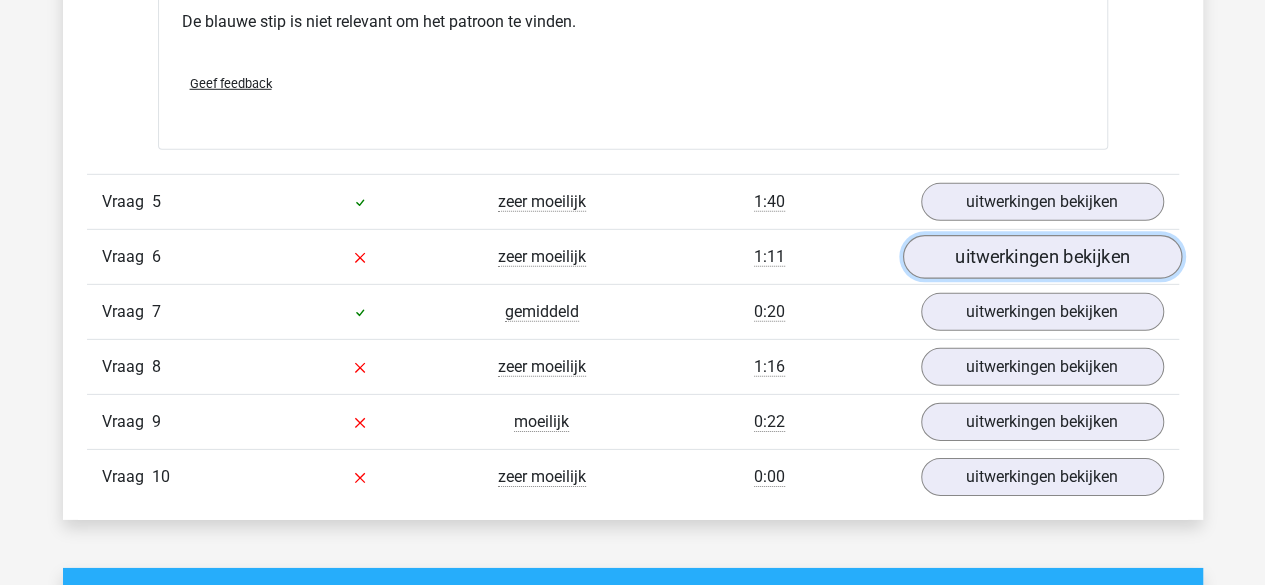 click on "uitwerkingen bekijken" at bounding box center [1041, 257] 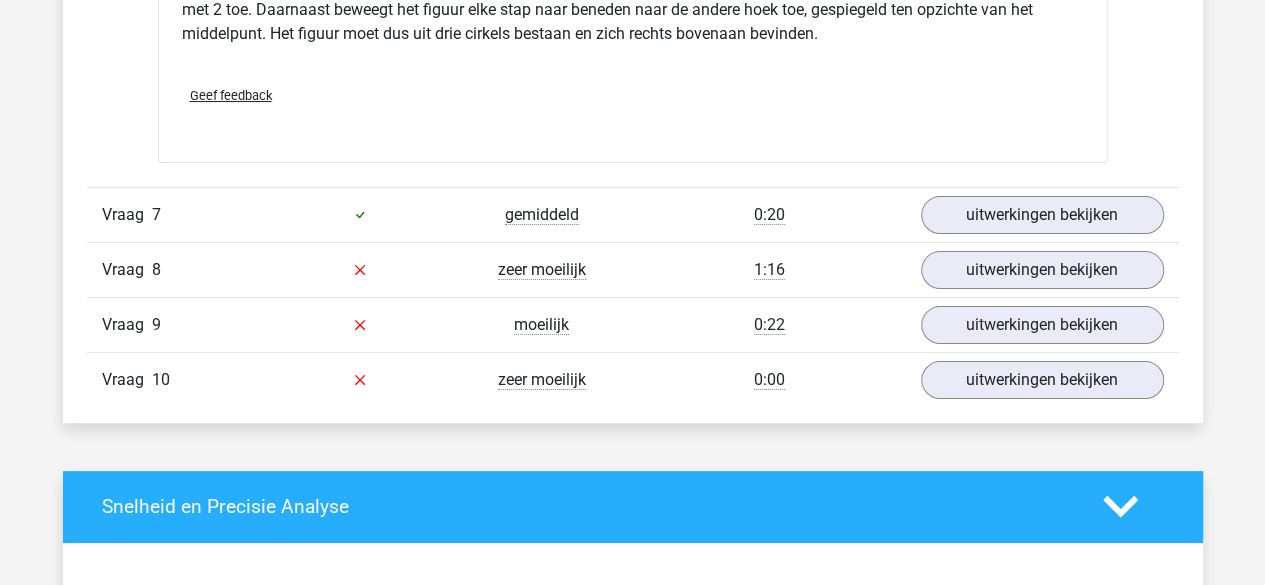 scroll, scrollTop: 7656, scrollLeft: 0, axis: vertical 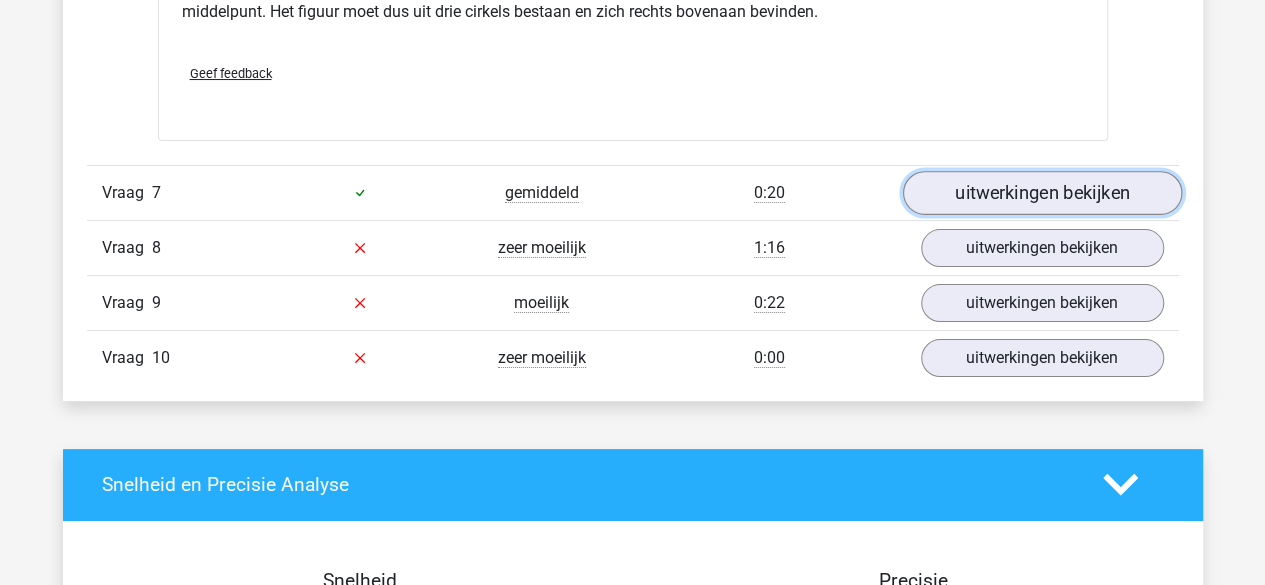 click on "uitwerkingen bekijken" at bounding box center [1041, 193] 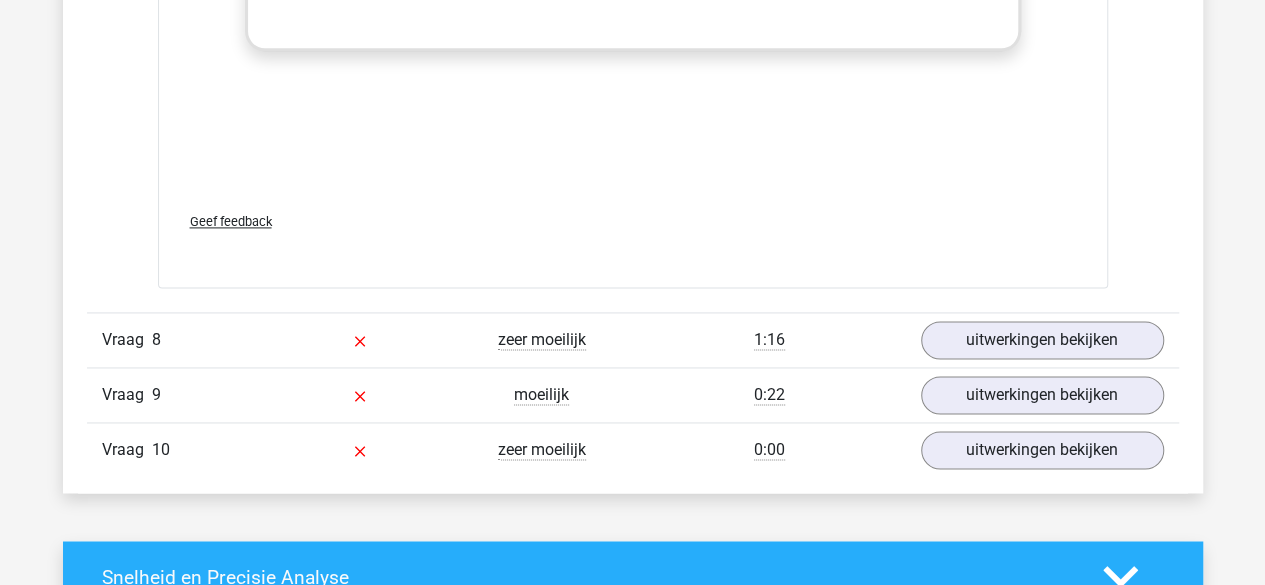scroll, scrollTop: 8905, scrollLeft: 0, axis: vertical 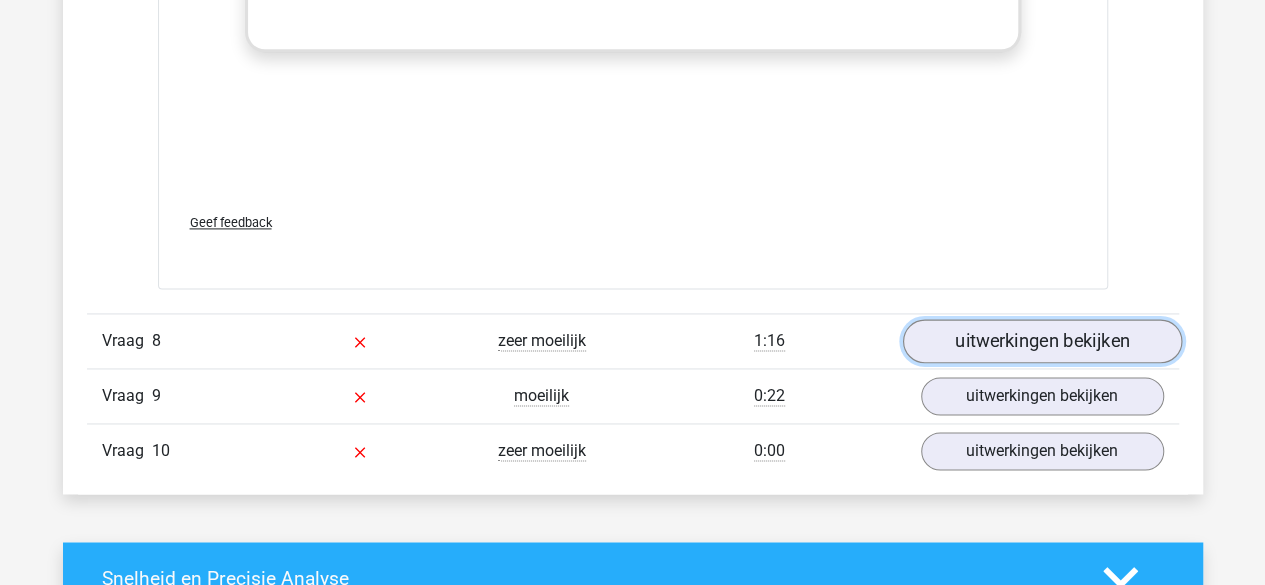 click on "uitwerkingen bekijken" at bounding box center [1041, 341] 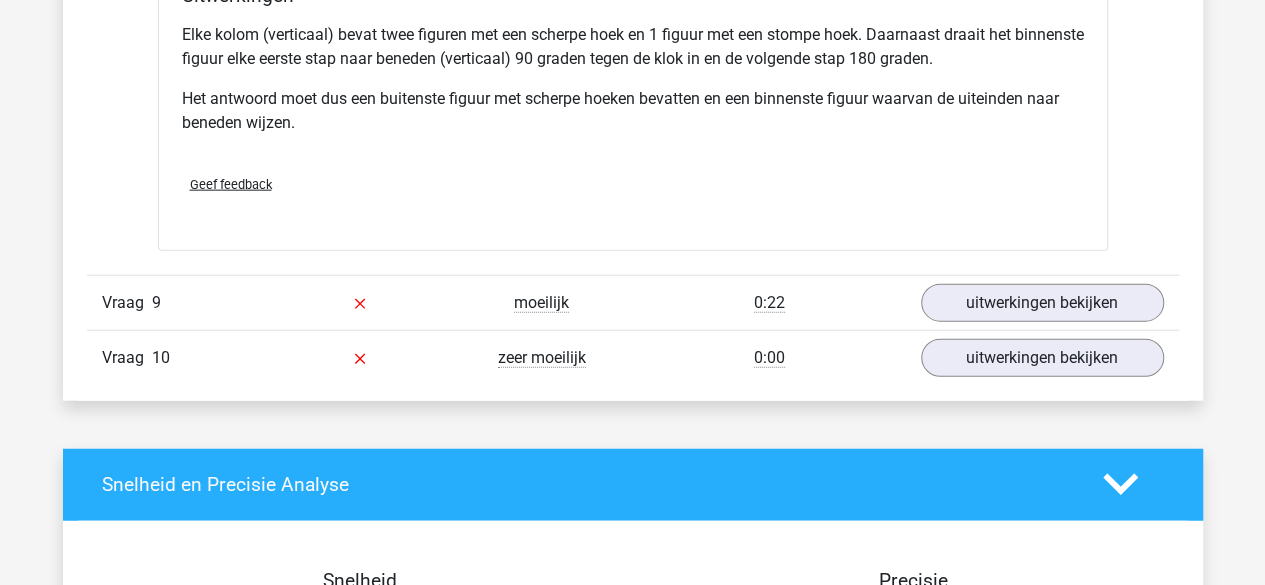 scroll, scrollTop: 9866, scrollLeft: 0, axis: vertical 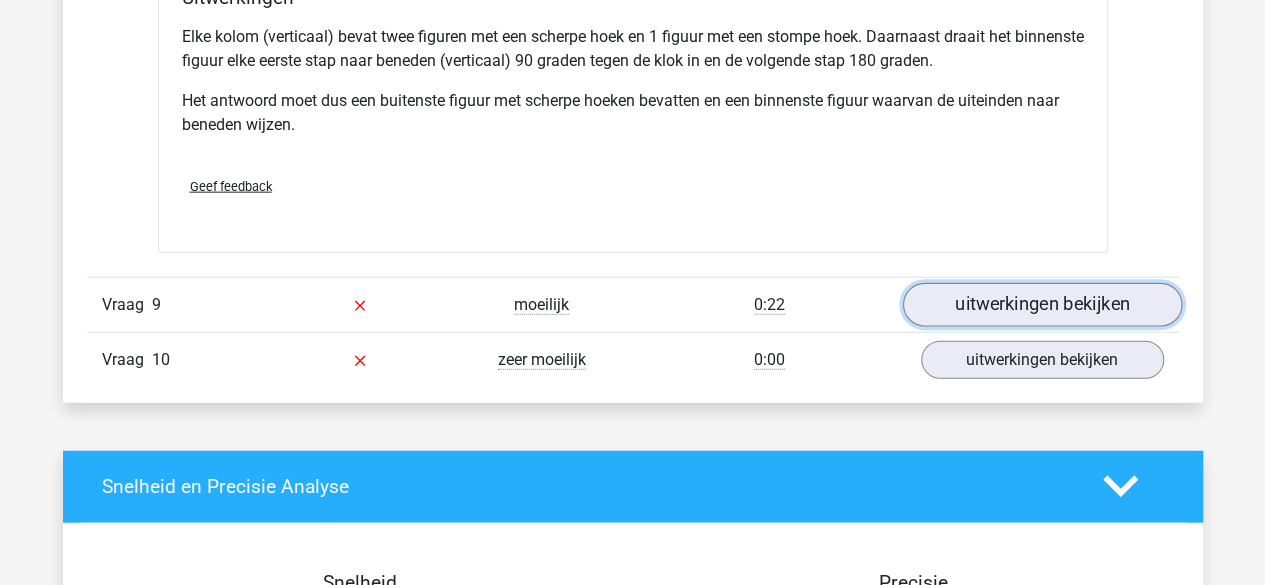 click on "uitwerkingen bekijken" at bounding box center [1041, 305] 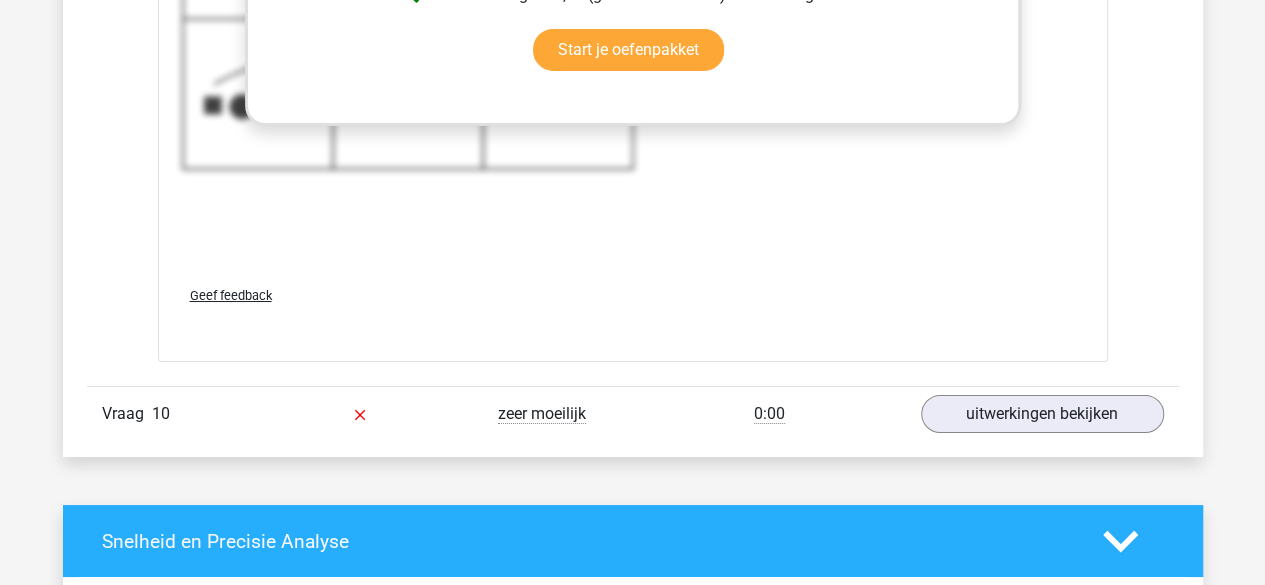 scroll, scrollTop: 11157, scrollLeft: 0, axis: vertical 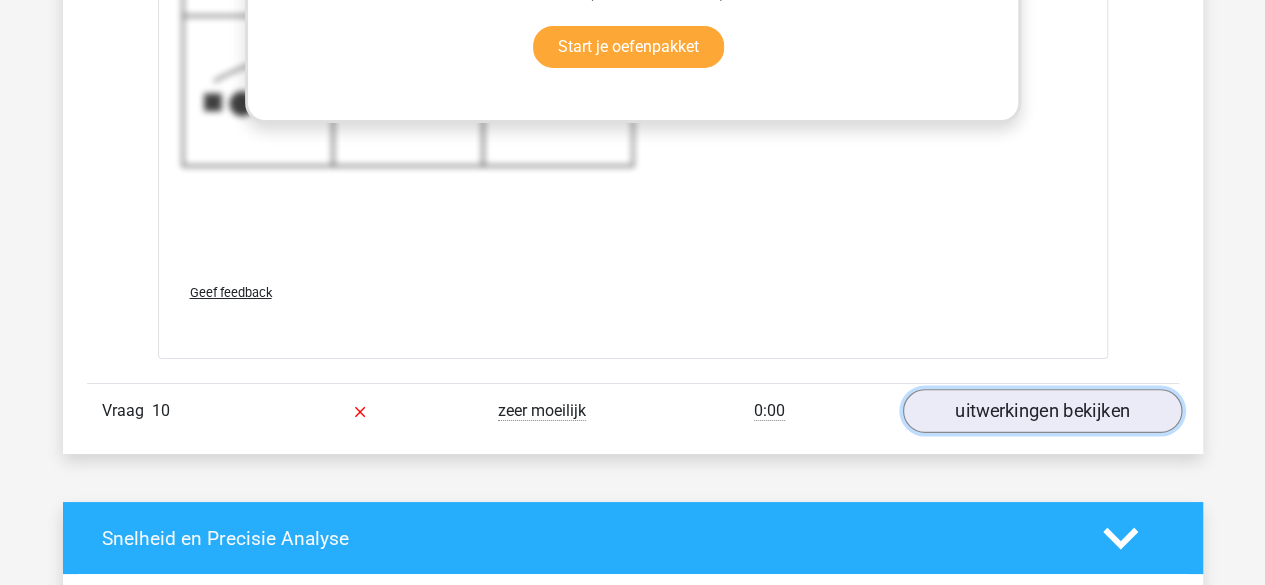 click on "uitwerkingen bekijken" at bounding box center [1041, 411] 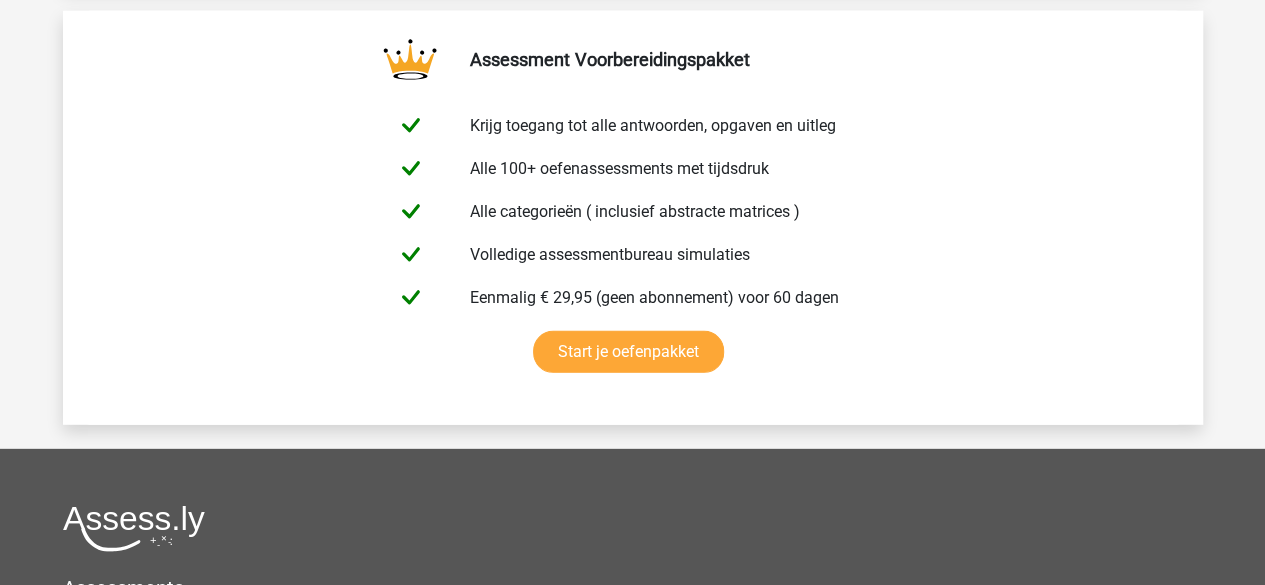 scroll, scrollTop: 14080, scrollLeft: 0, axis: vertical 